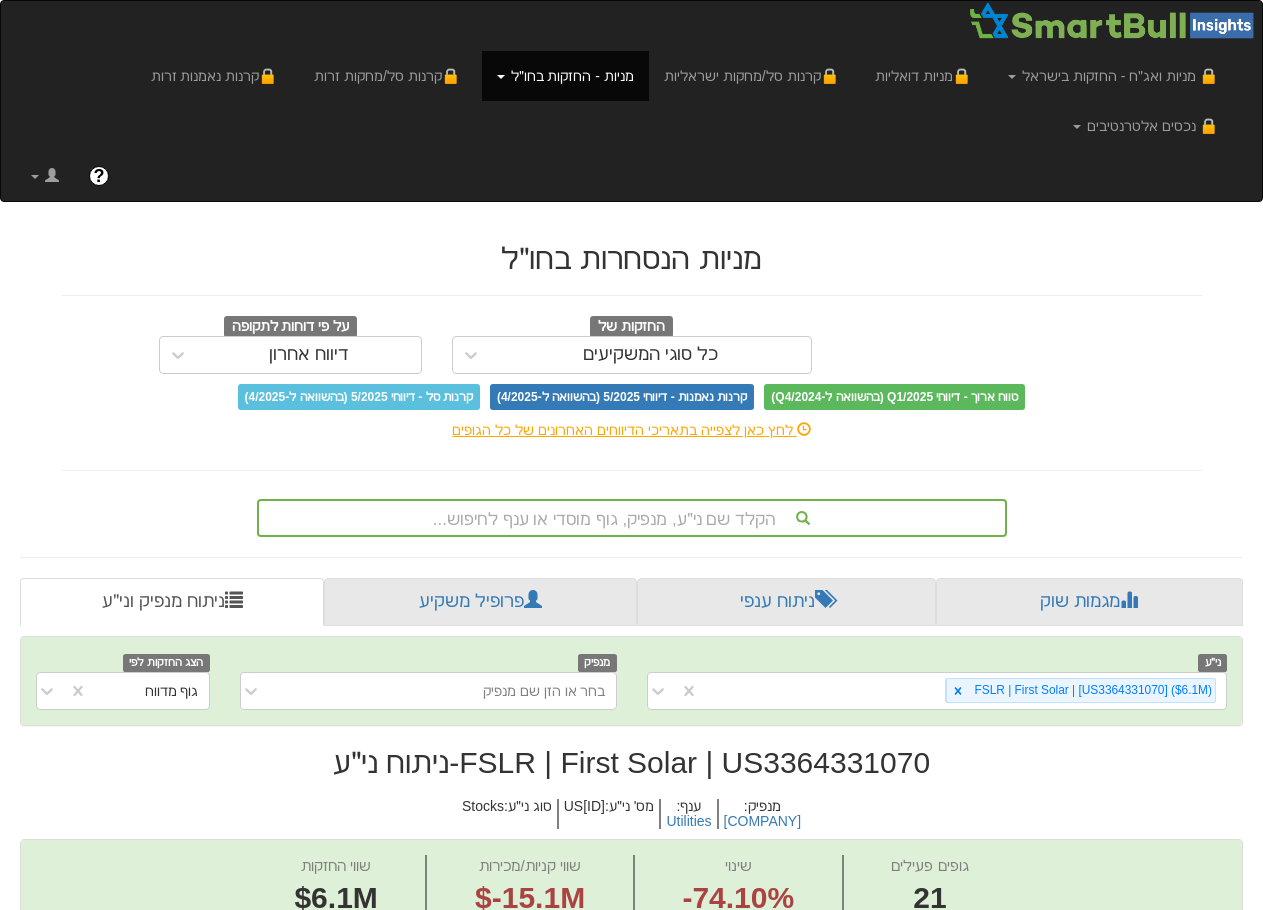 scroll, scrollTop: 700, scrollLeft: 0, axis: vertical 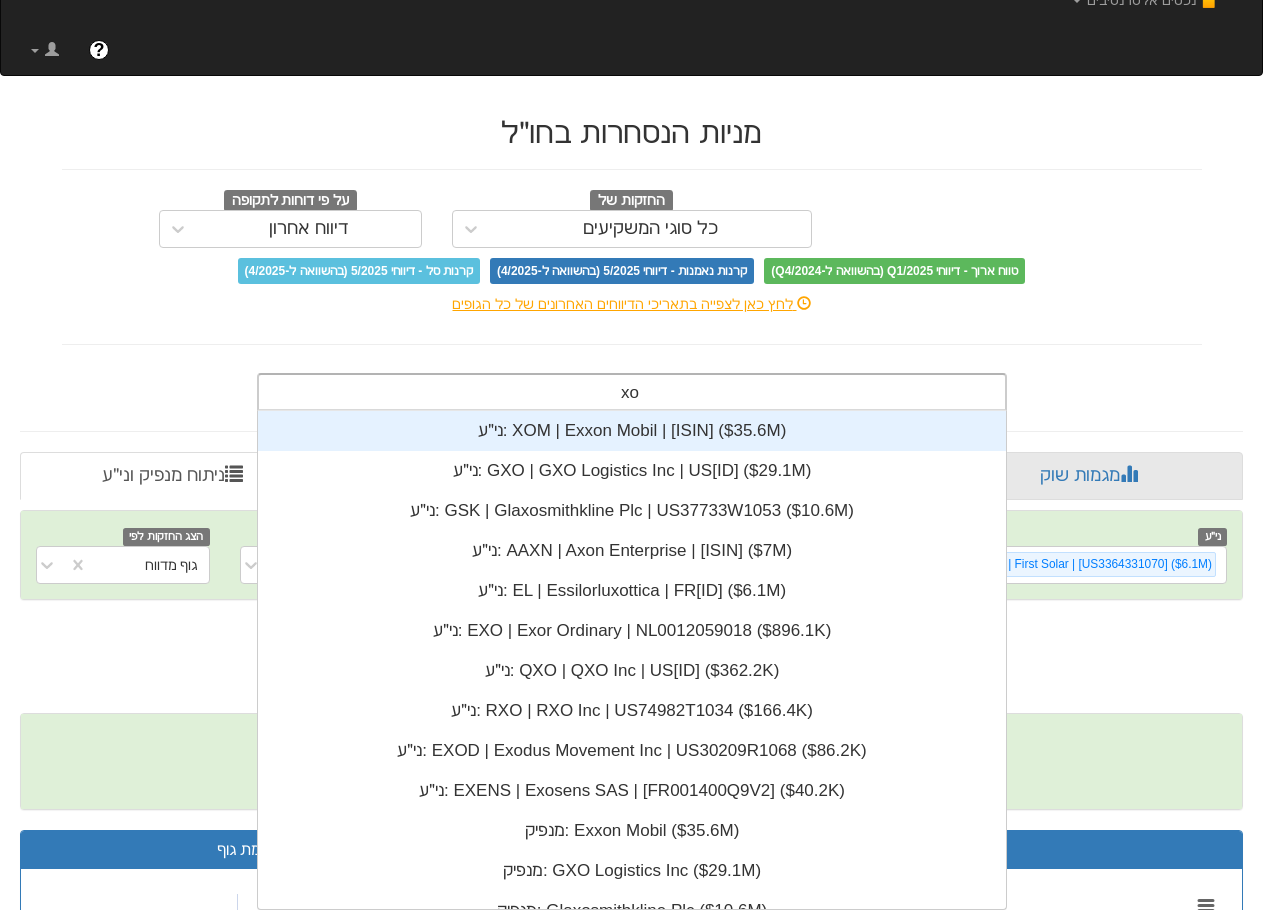 type on "xom" 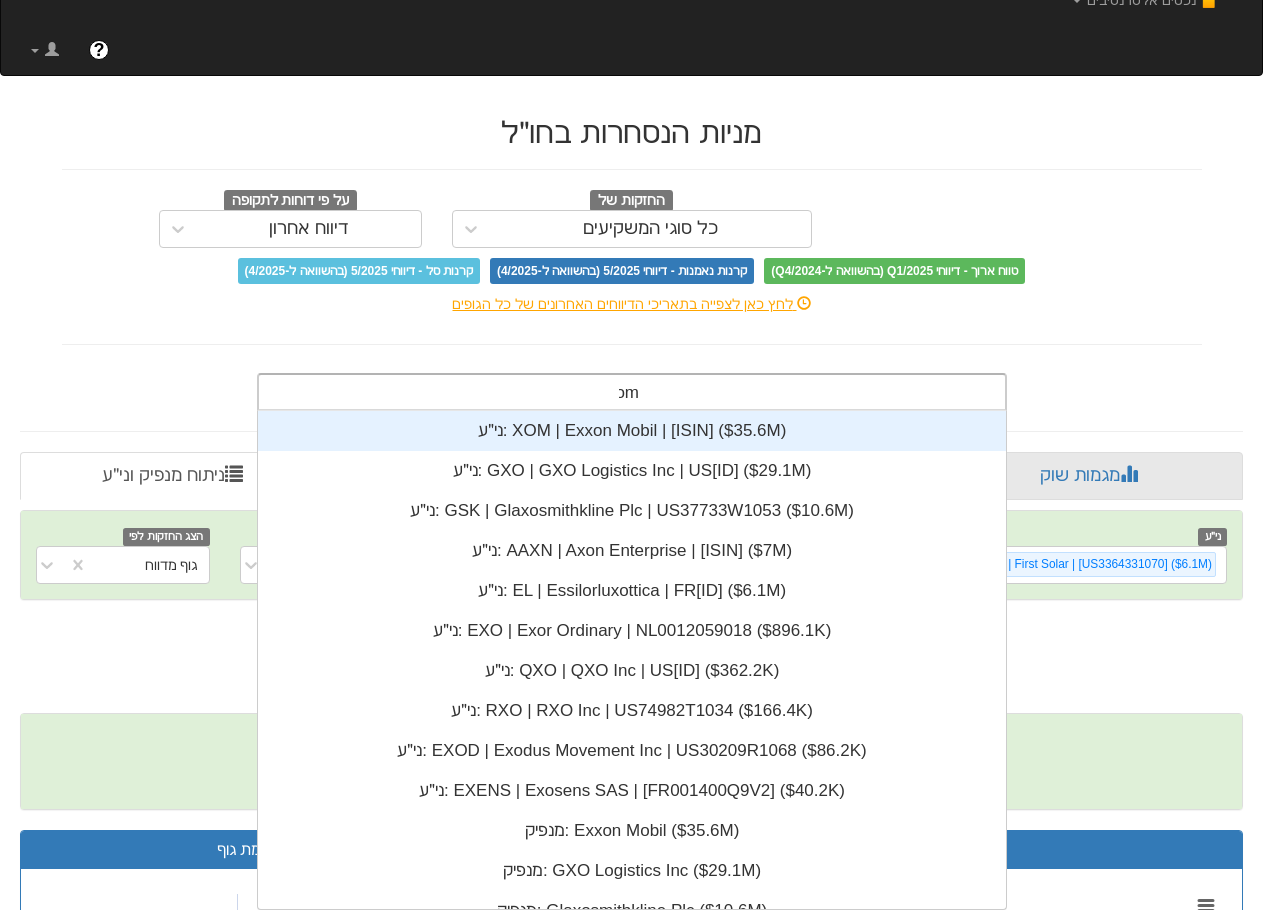 scroll, scrollTop: 40, scrollLeft: 0, axis: vertical 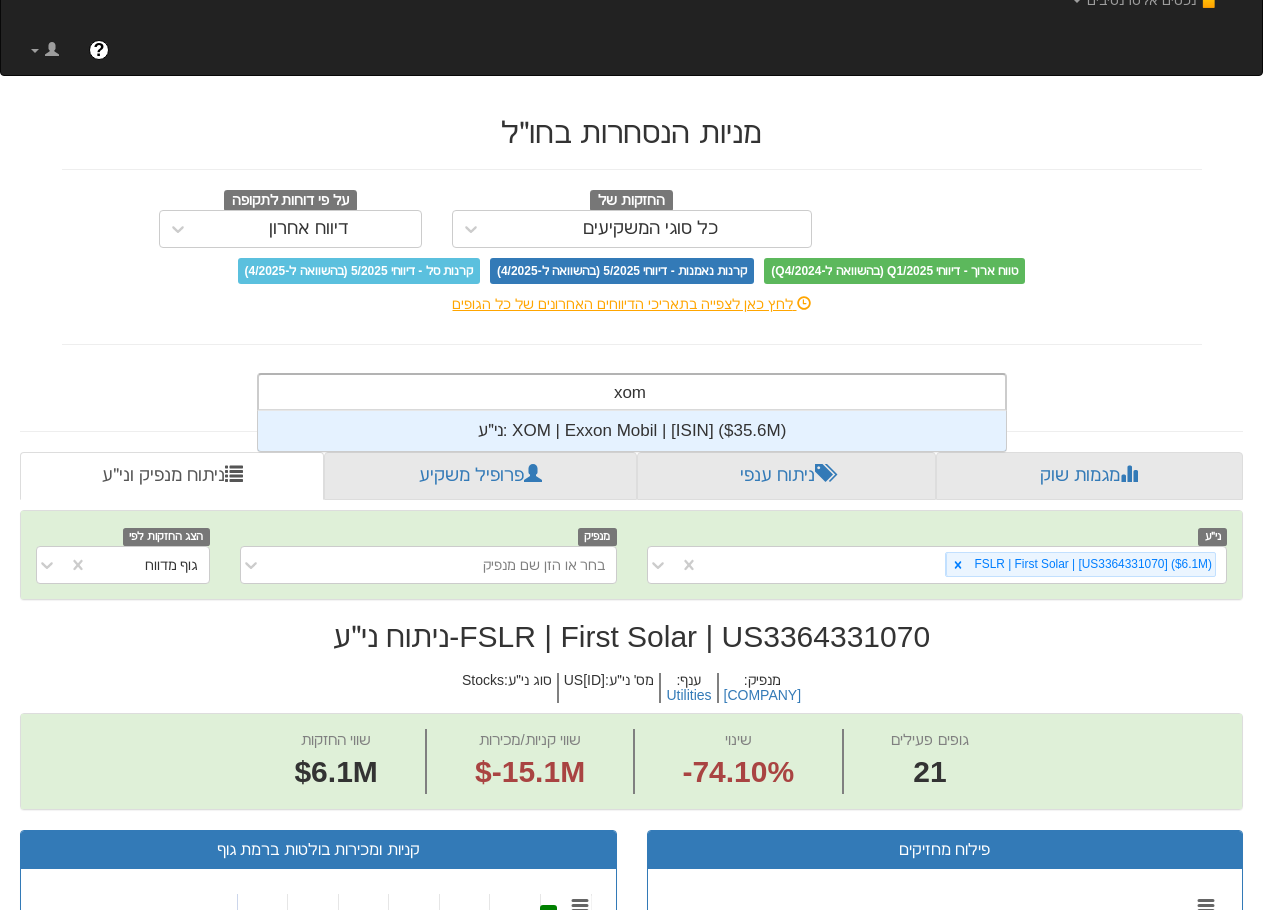 click on "ני״ע: ‎XOM | Exxon Mobil | [ISIN] ‎($35.6M)‏" at bounding box center [632, 431] 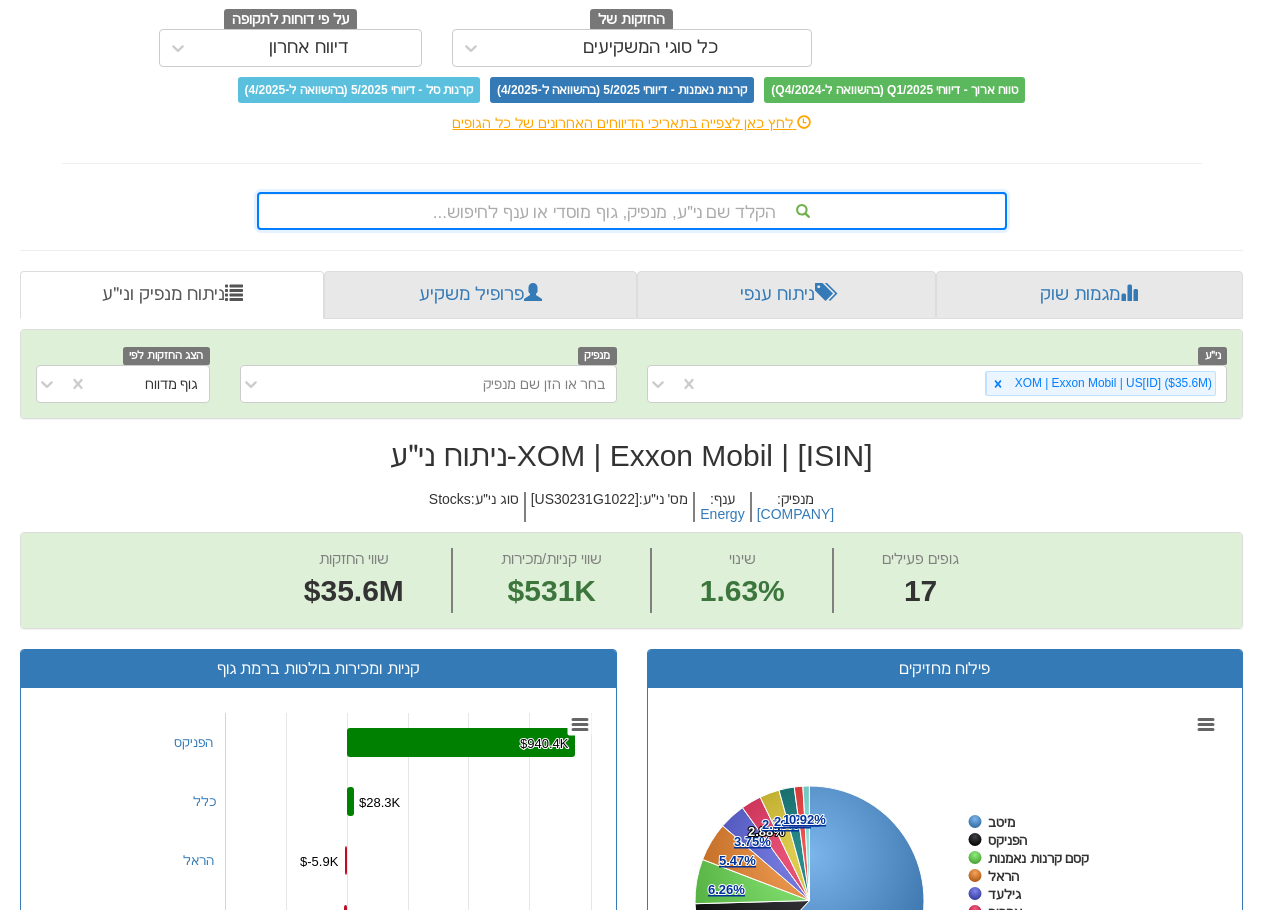 scroll, scrollTop: 300, scrollLeft: 0, axis: vertical 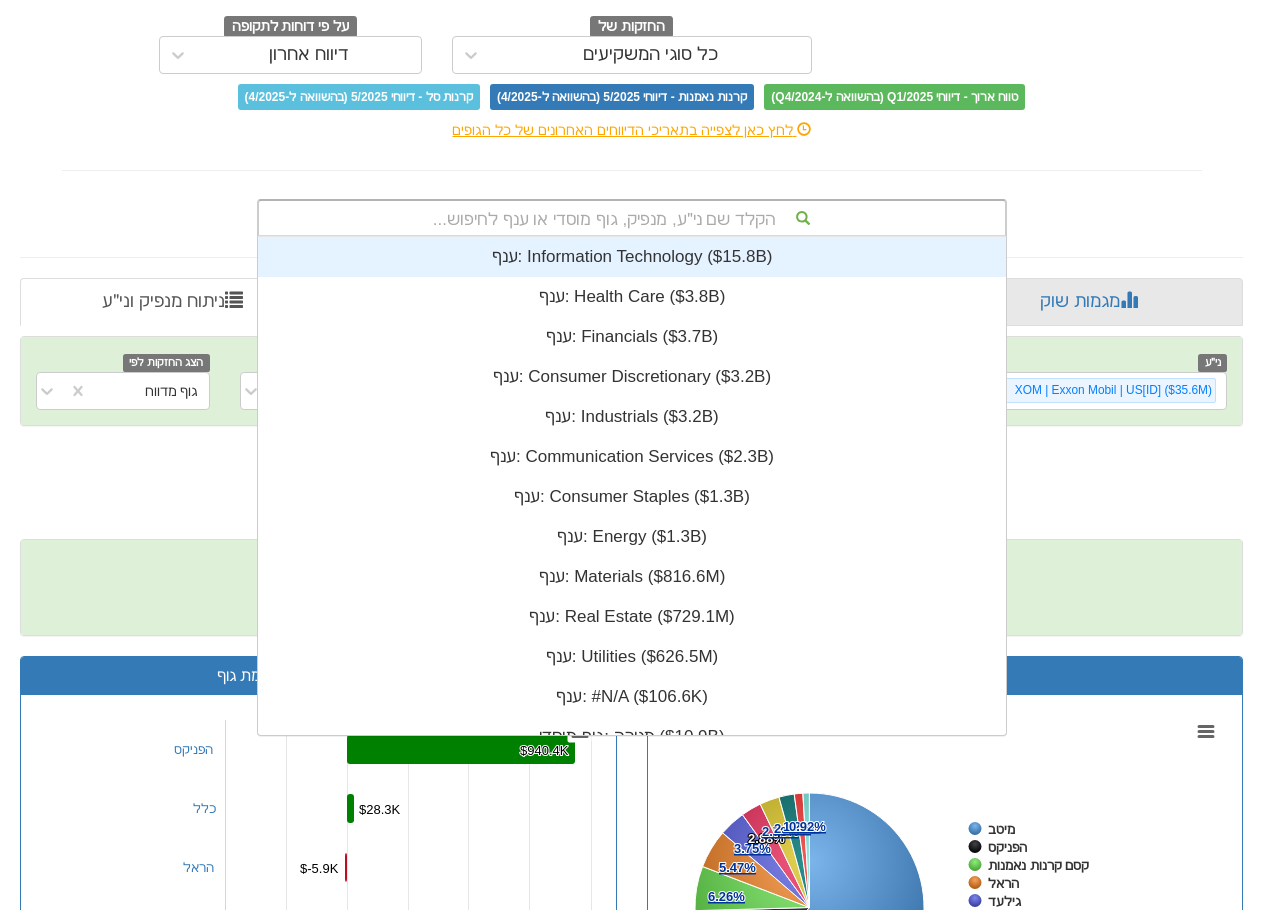 click on "הקלד שם ני״ע, מנפיק, גוף מוסדי או ענף לחיפוש..." at bounding box center (632, 218) 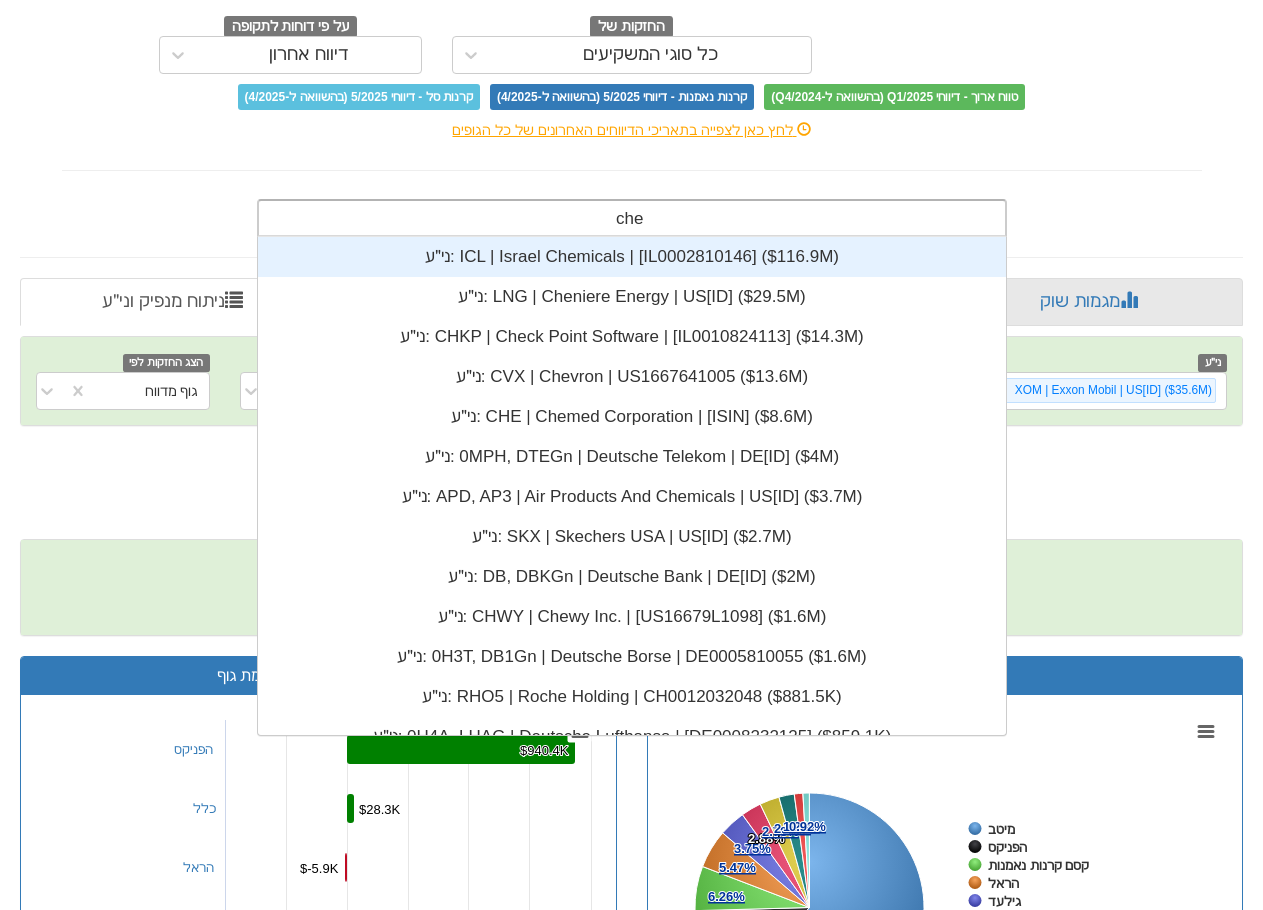 type on "chev" 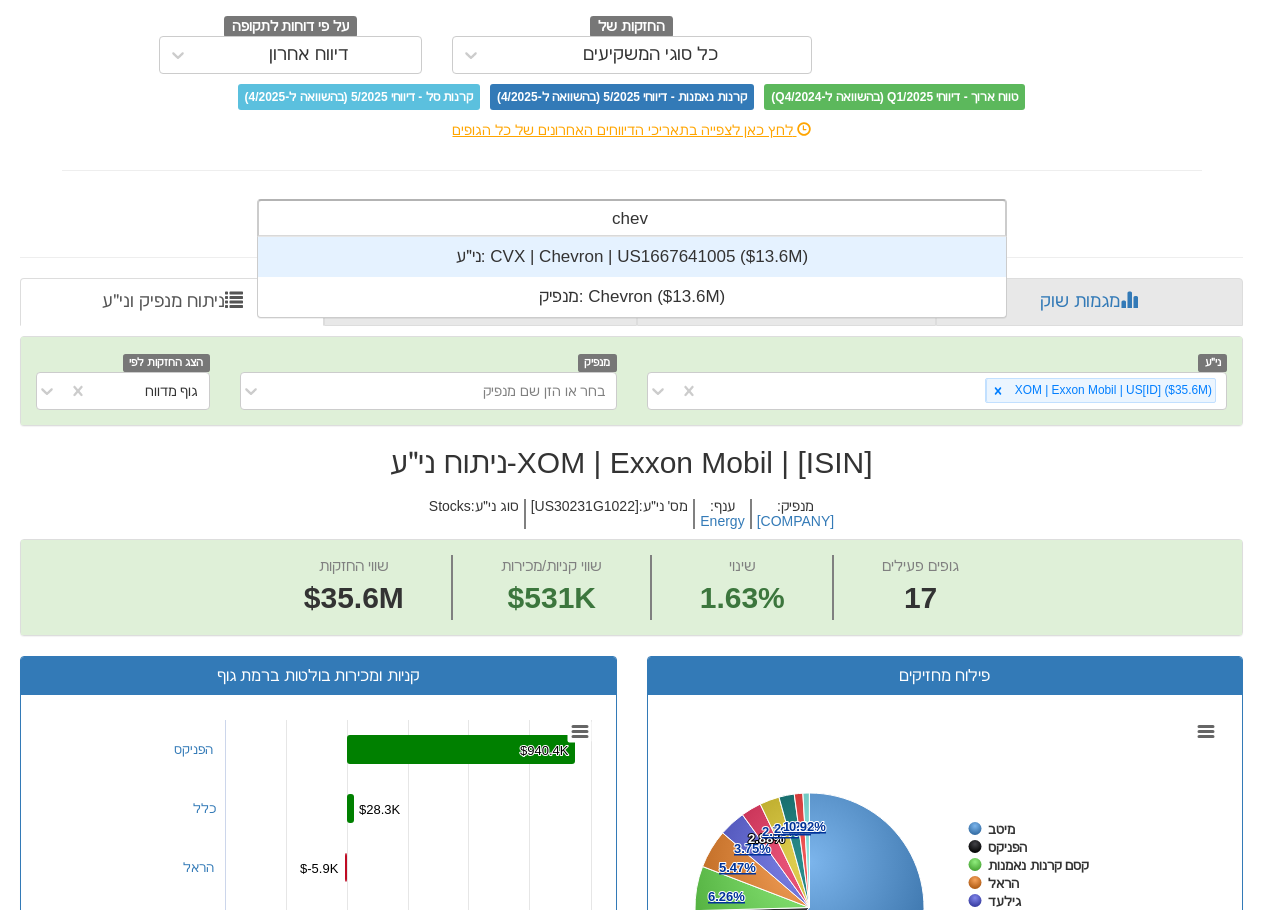 scroll, scrollTop: 80, scrollLeft: 0, axis: vertical 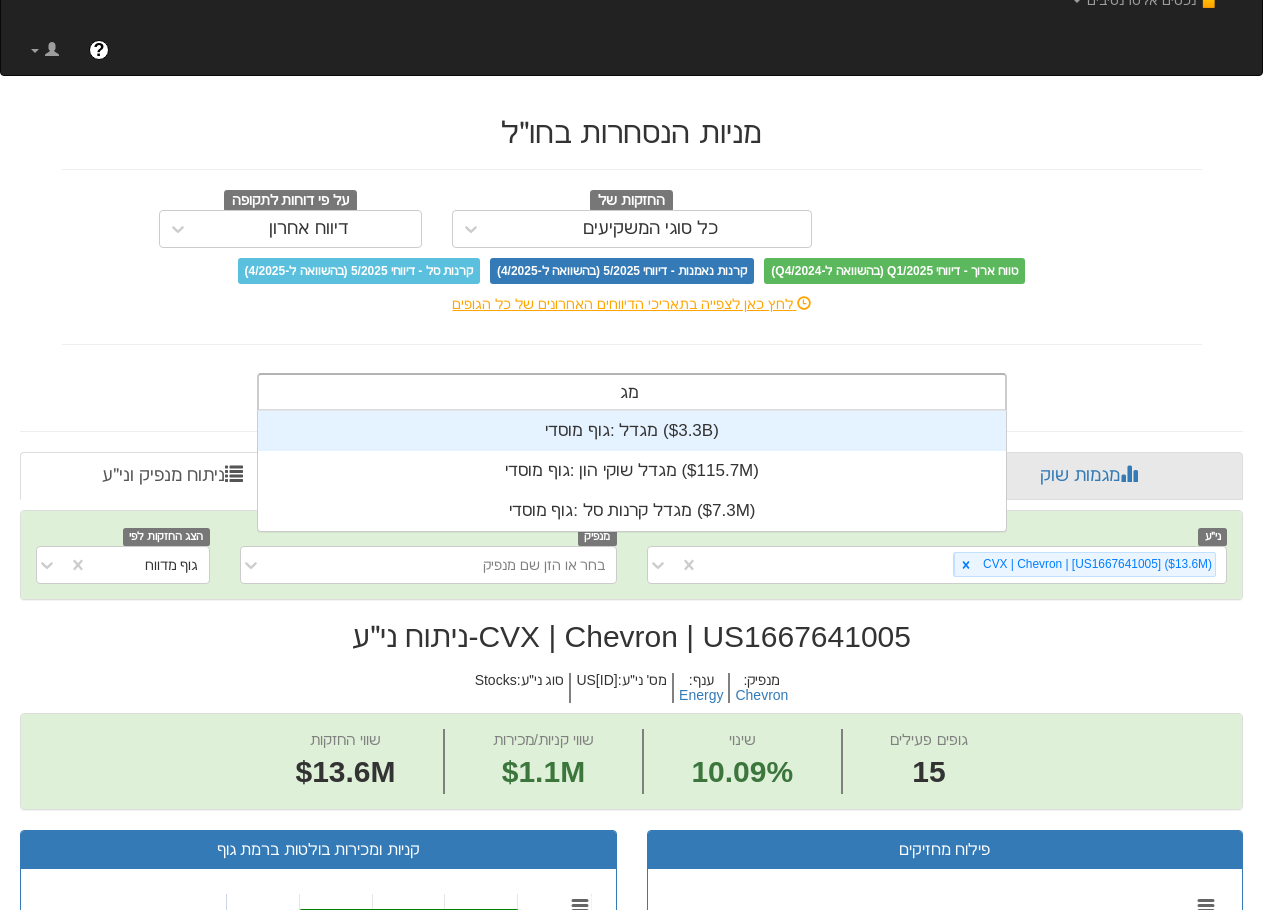 type on "מגדל" 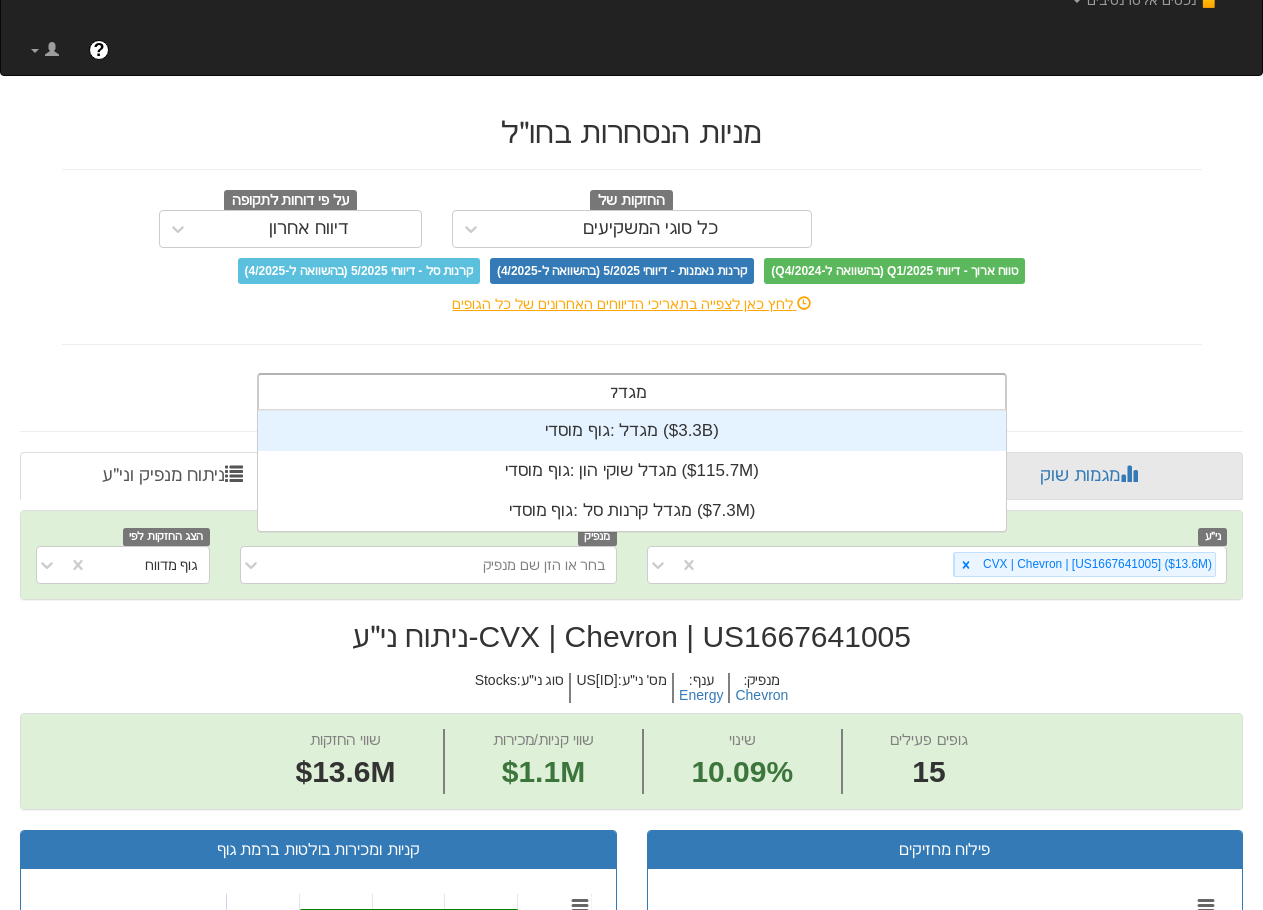 click on "גוף מוסדי: ‎מגדל ‎($3.3B)‏" at bounding box center (632, 431) 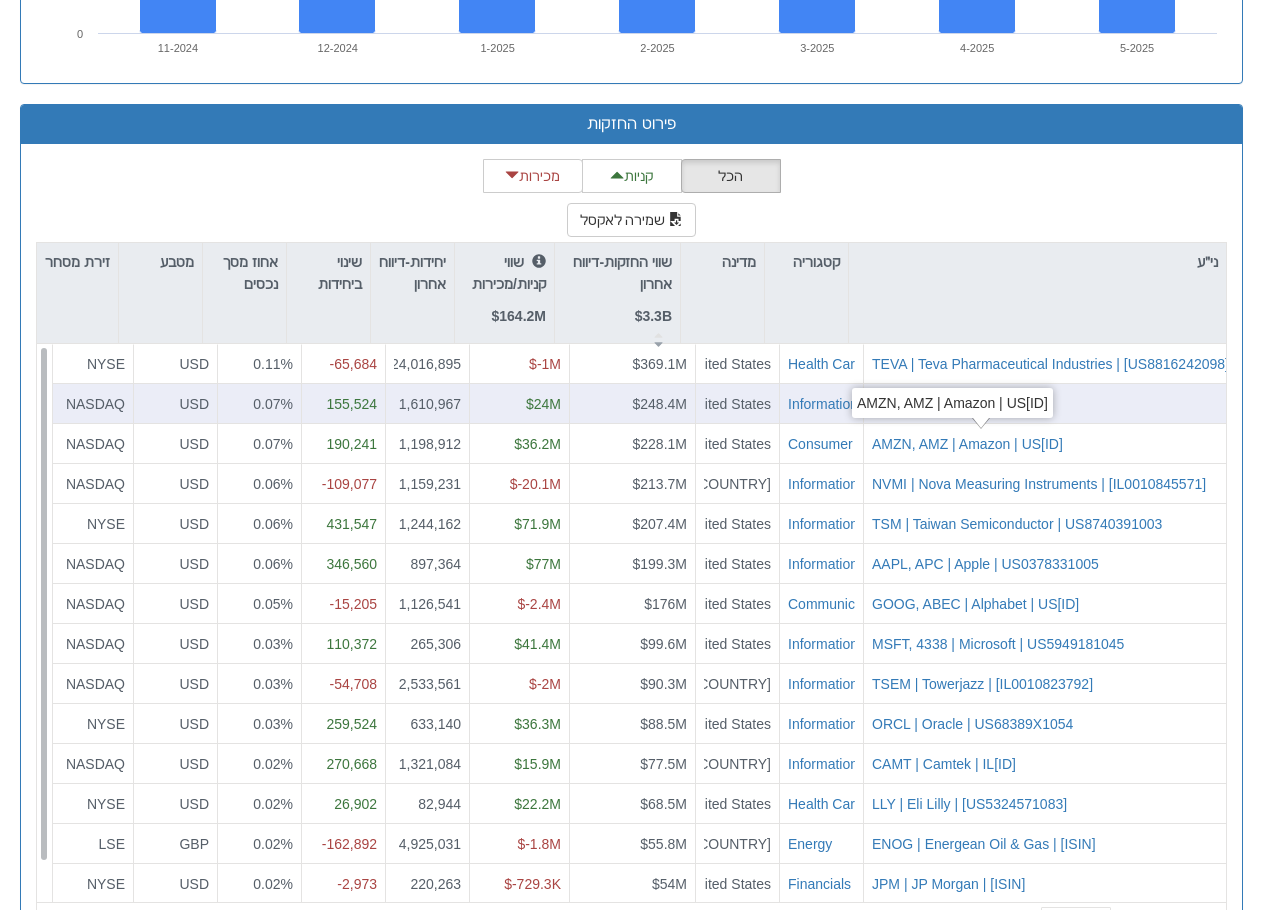 scroll, scrollTop: 1964, scrollLeft: 0, axis: vertical 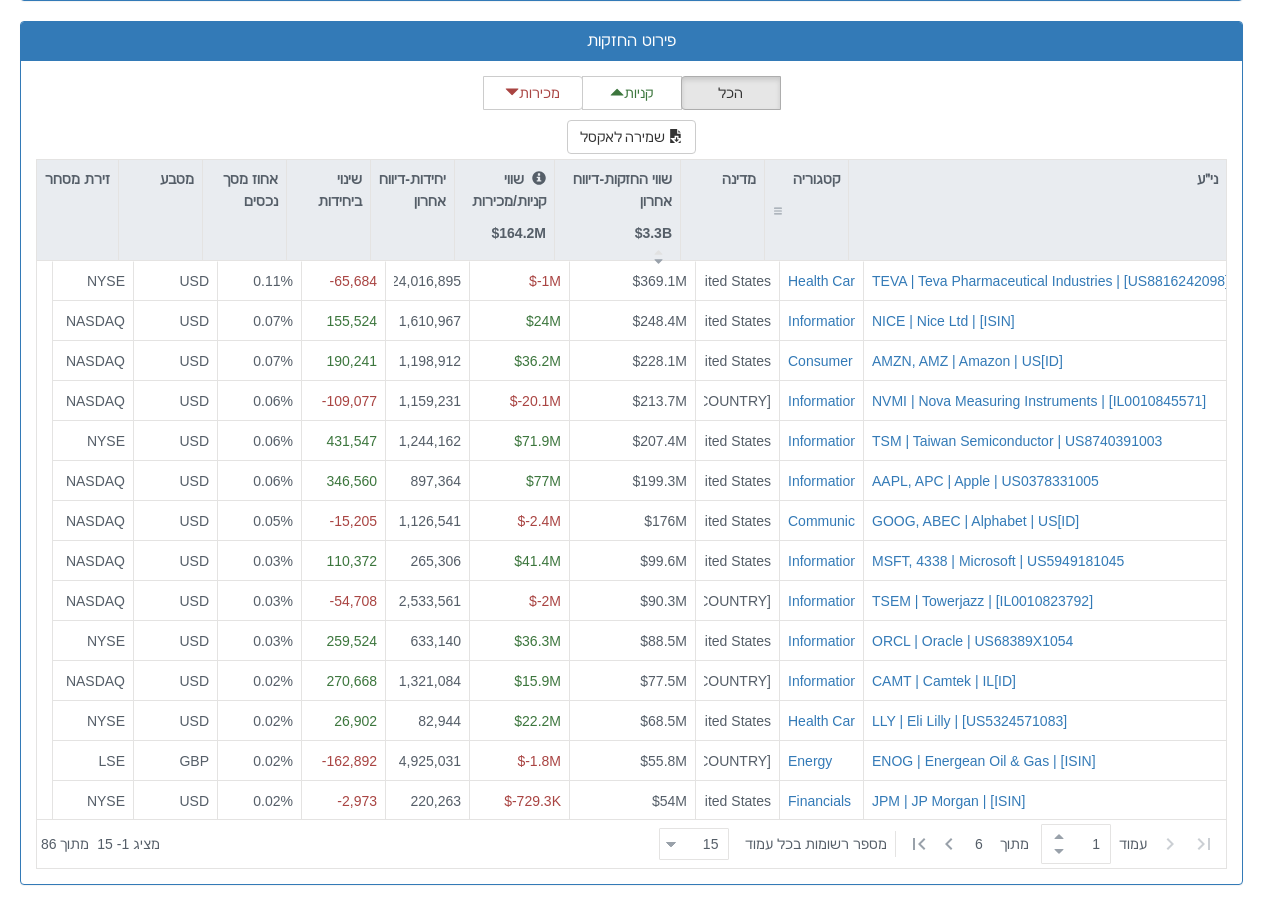 click on "קטגוריה" at bounding box center [806, 210] 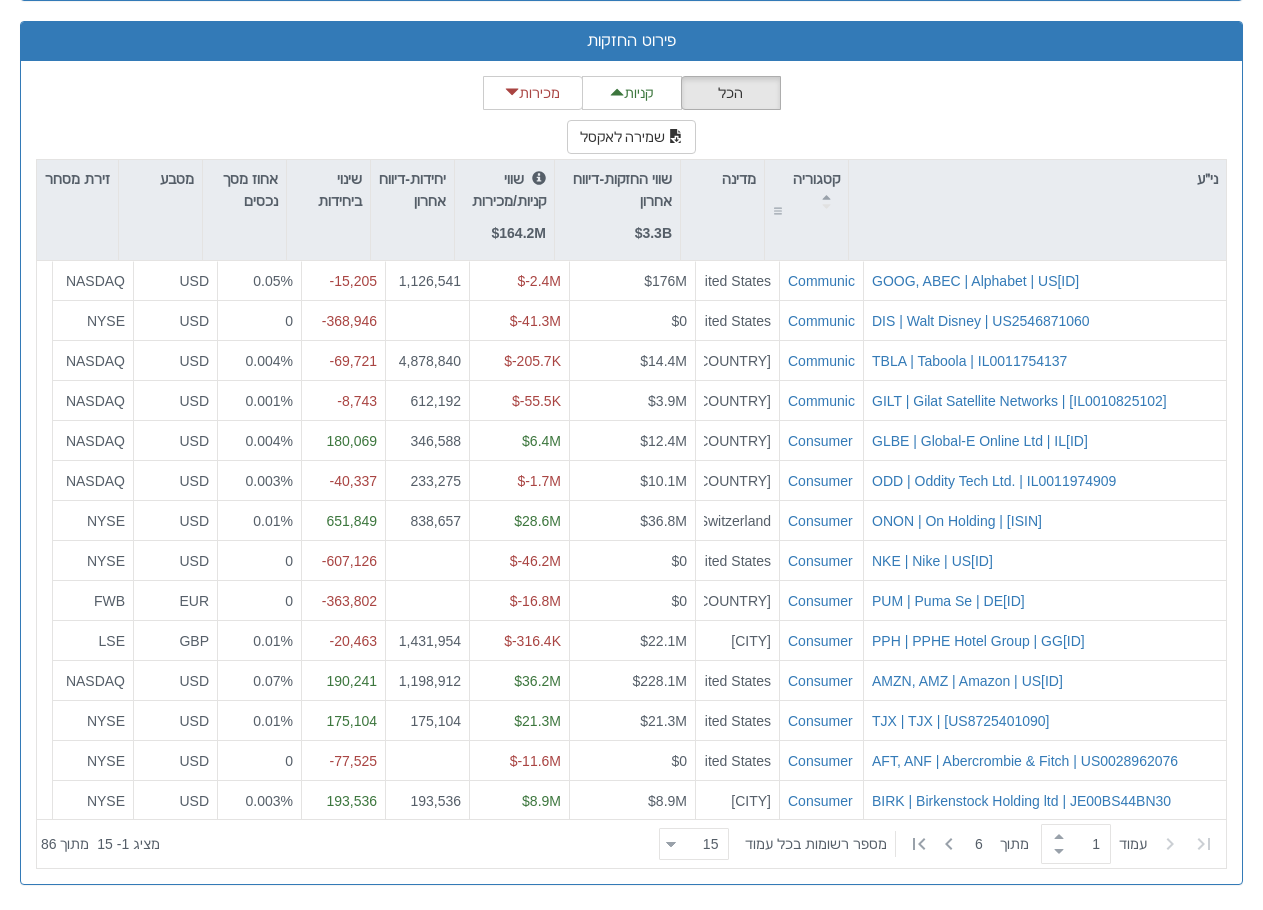 click on "קטגוריה" at bounding box center [806, 210] 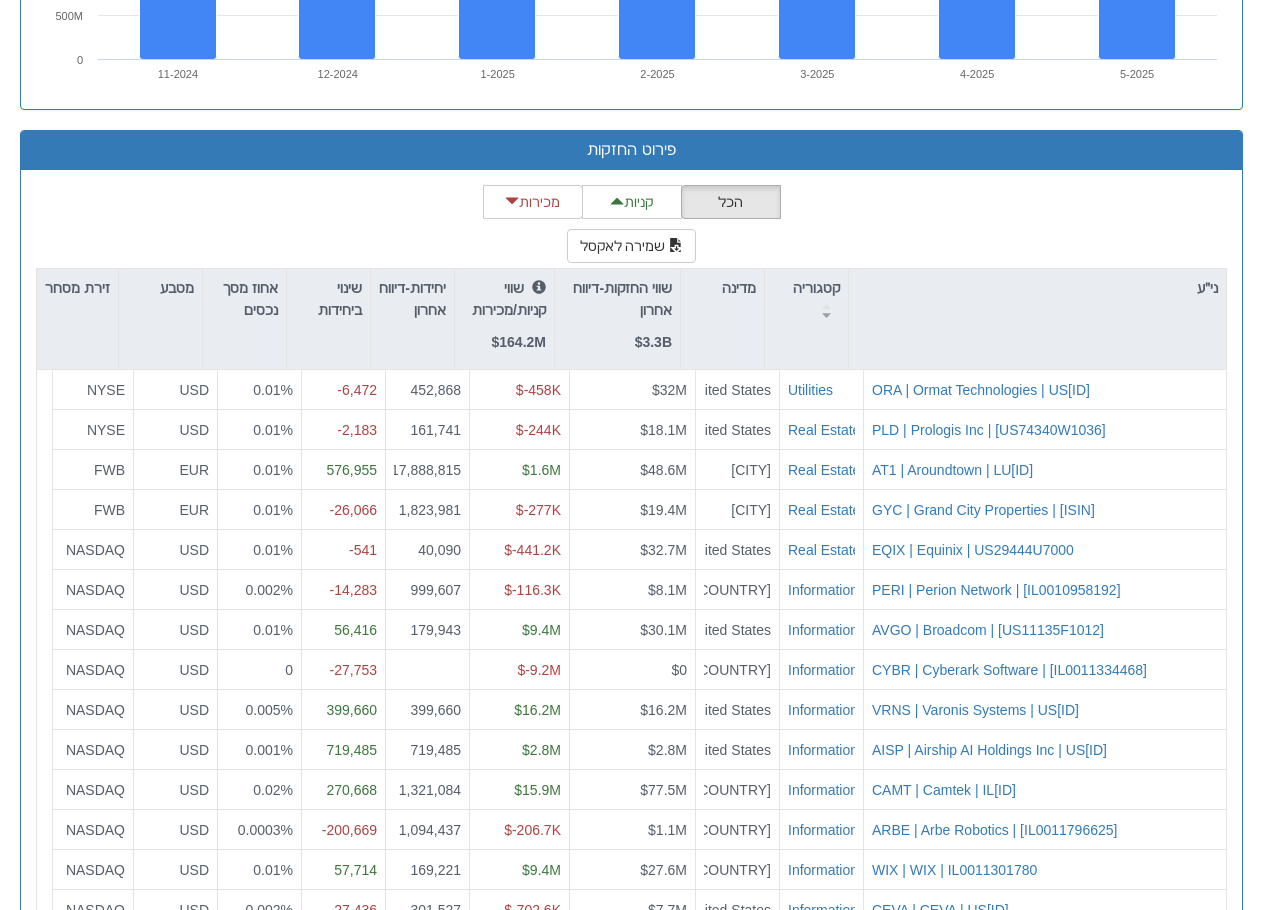 scroll, scrollTop: 1964, scrollLeft: 0, axis: vertical 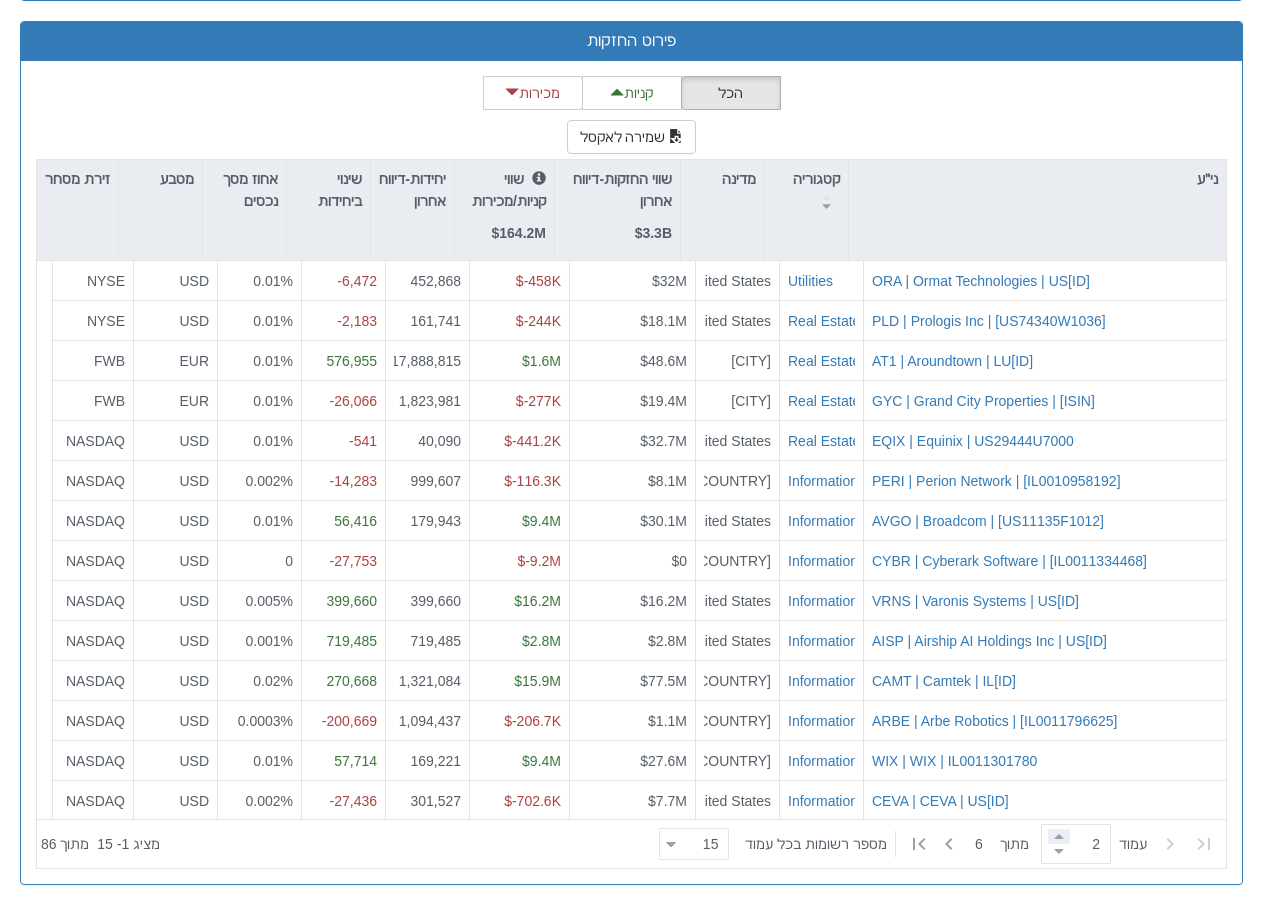 click at bounding box center [1059, 836] 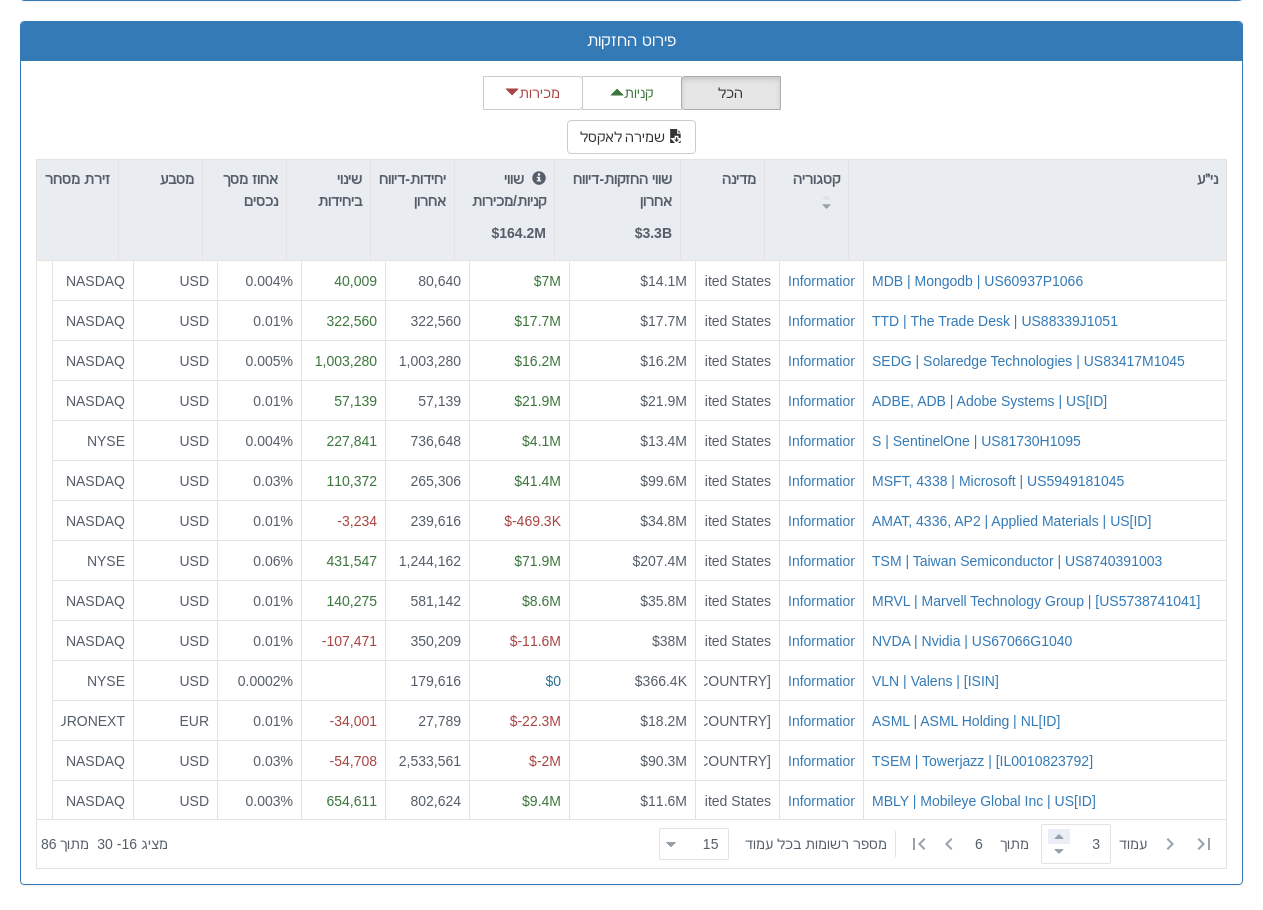 click at bounding box center (1059, 836) 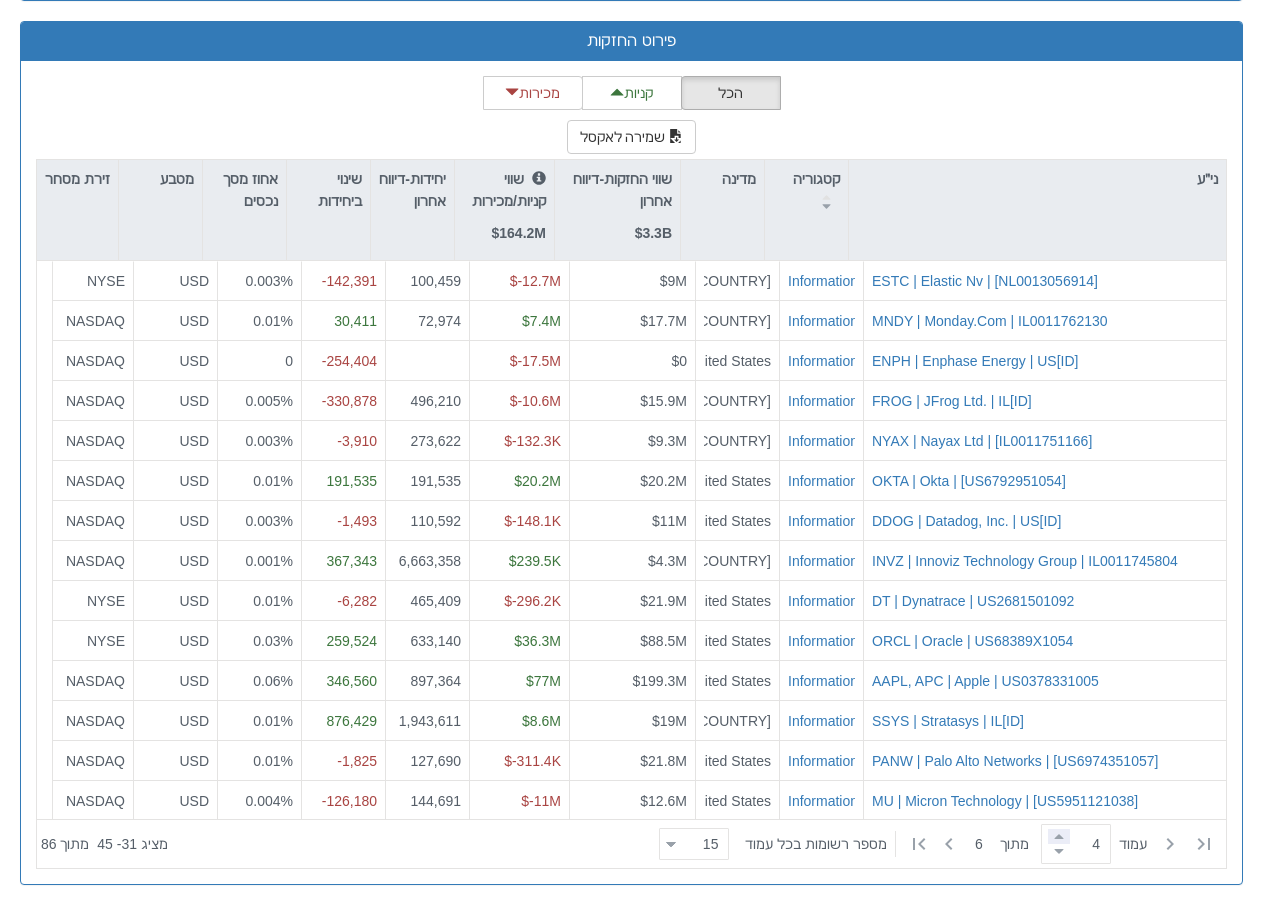 click at bounding box center (1059, 836) 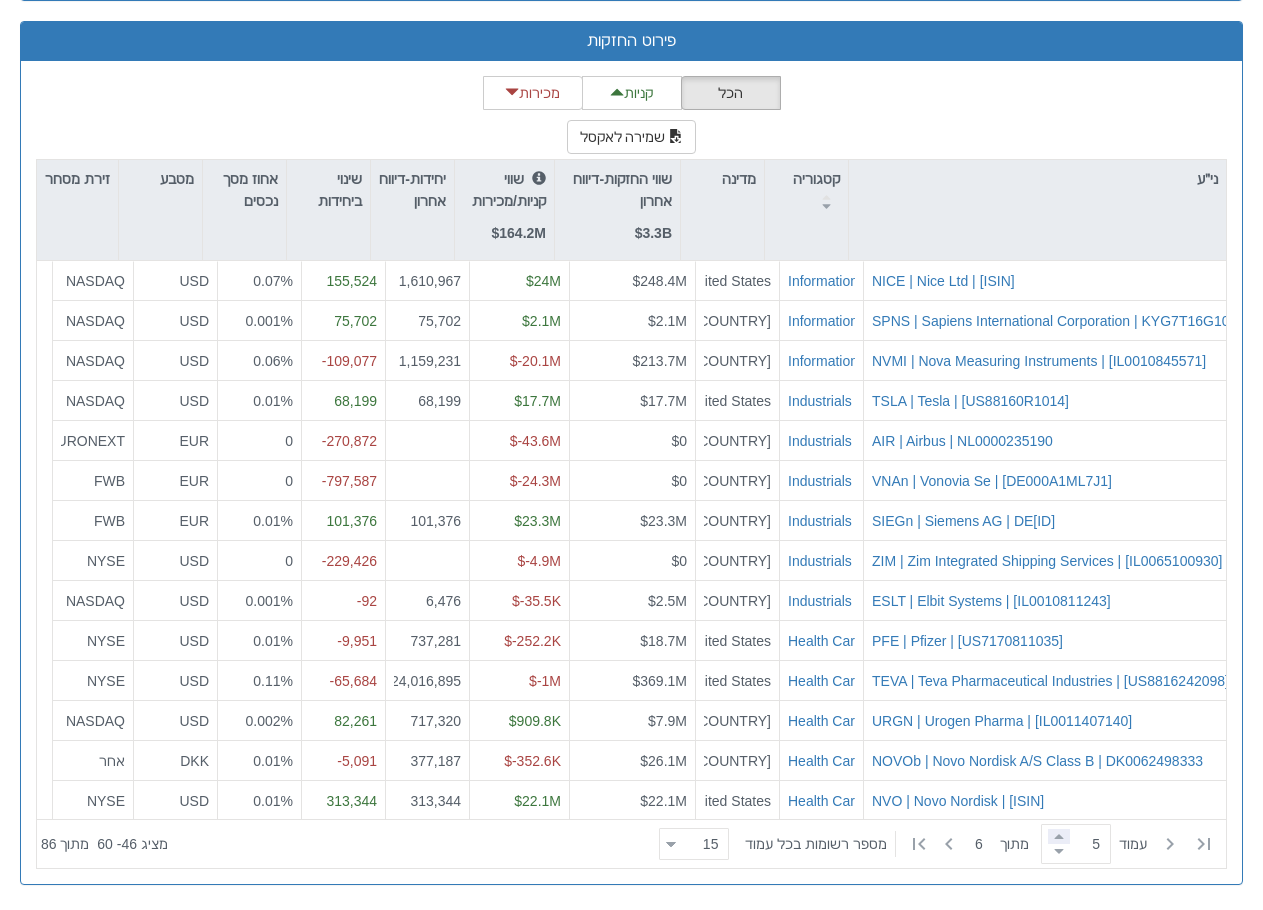 click at bounding box center (1059, 836) 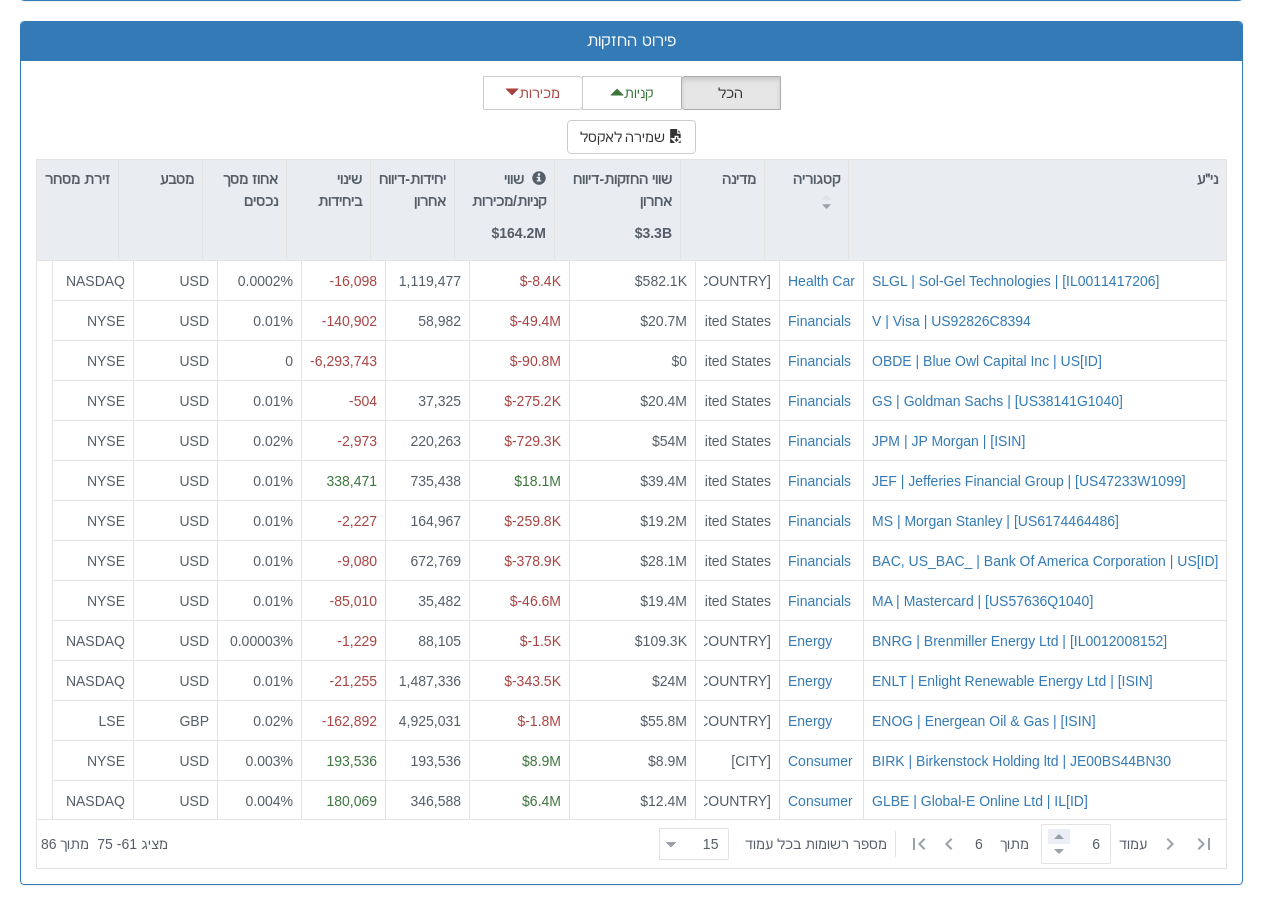 click at bounding box center (1059, 836) 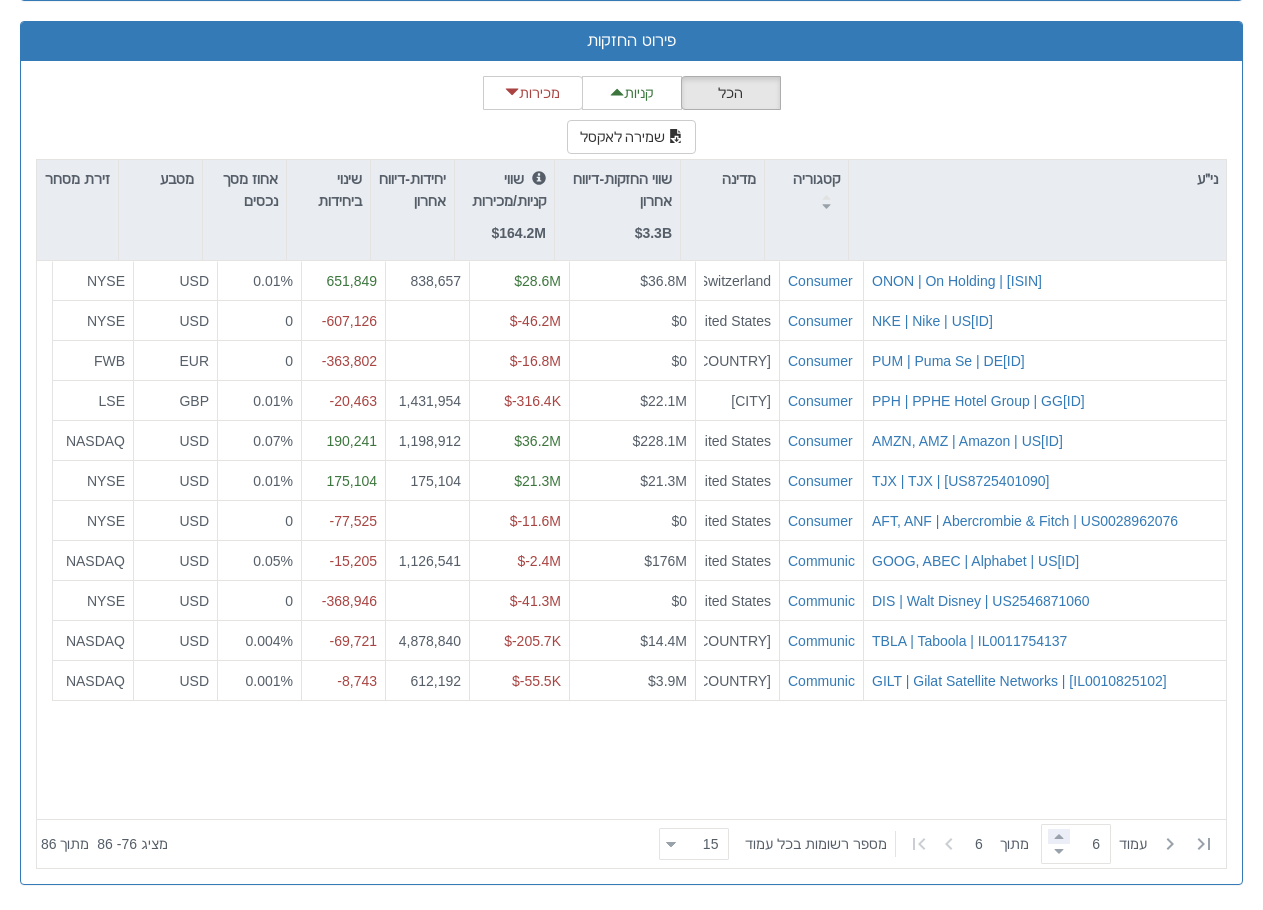 click at bounding box center [1059, 836] 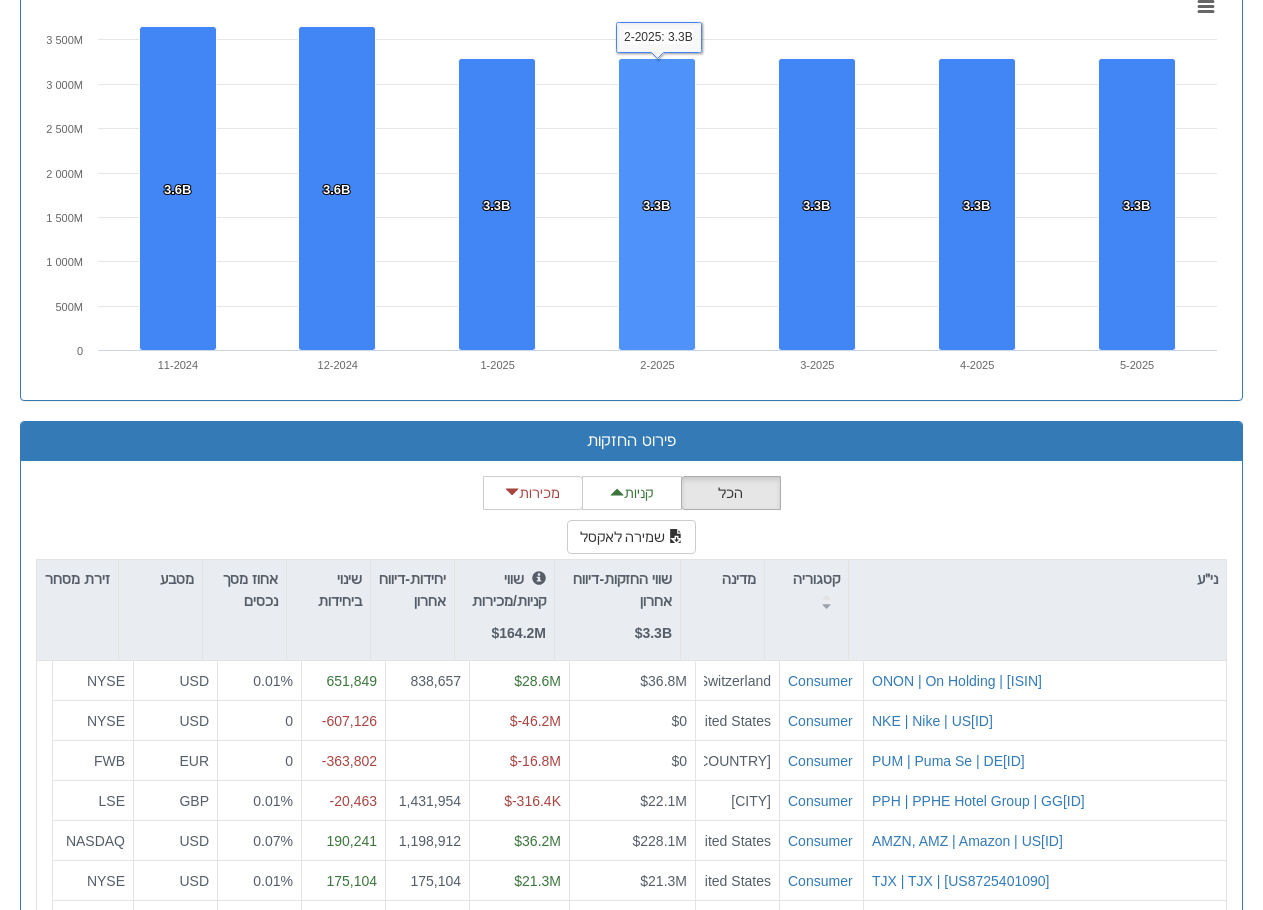 scroll, scrollTop: 1964, scrollLeft: 0, axis: vertical 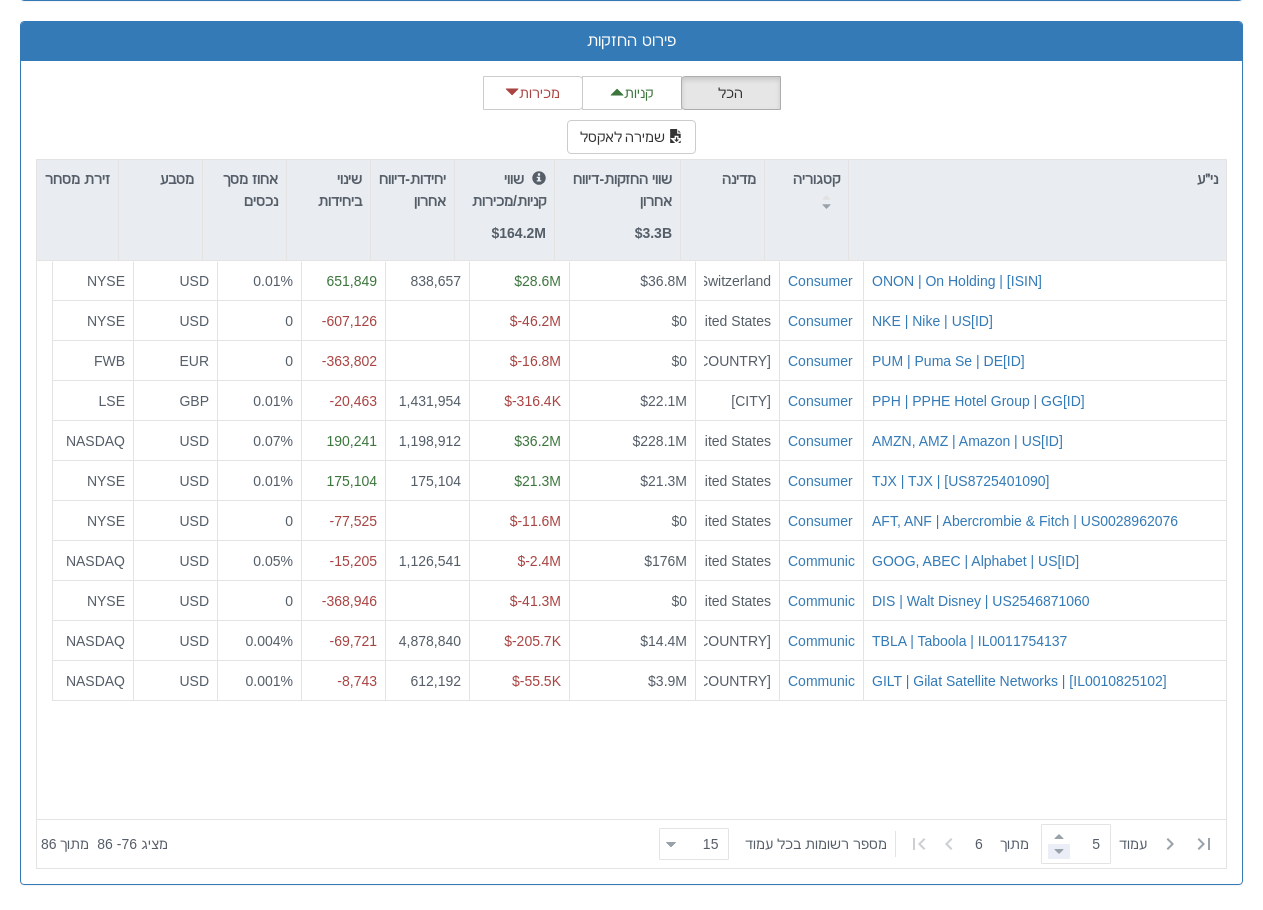 click at bounding box center (1059, 851) 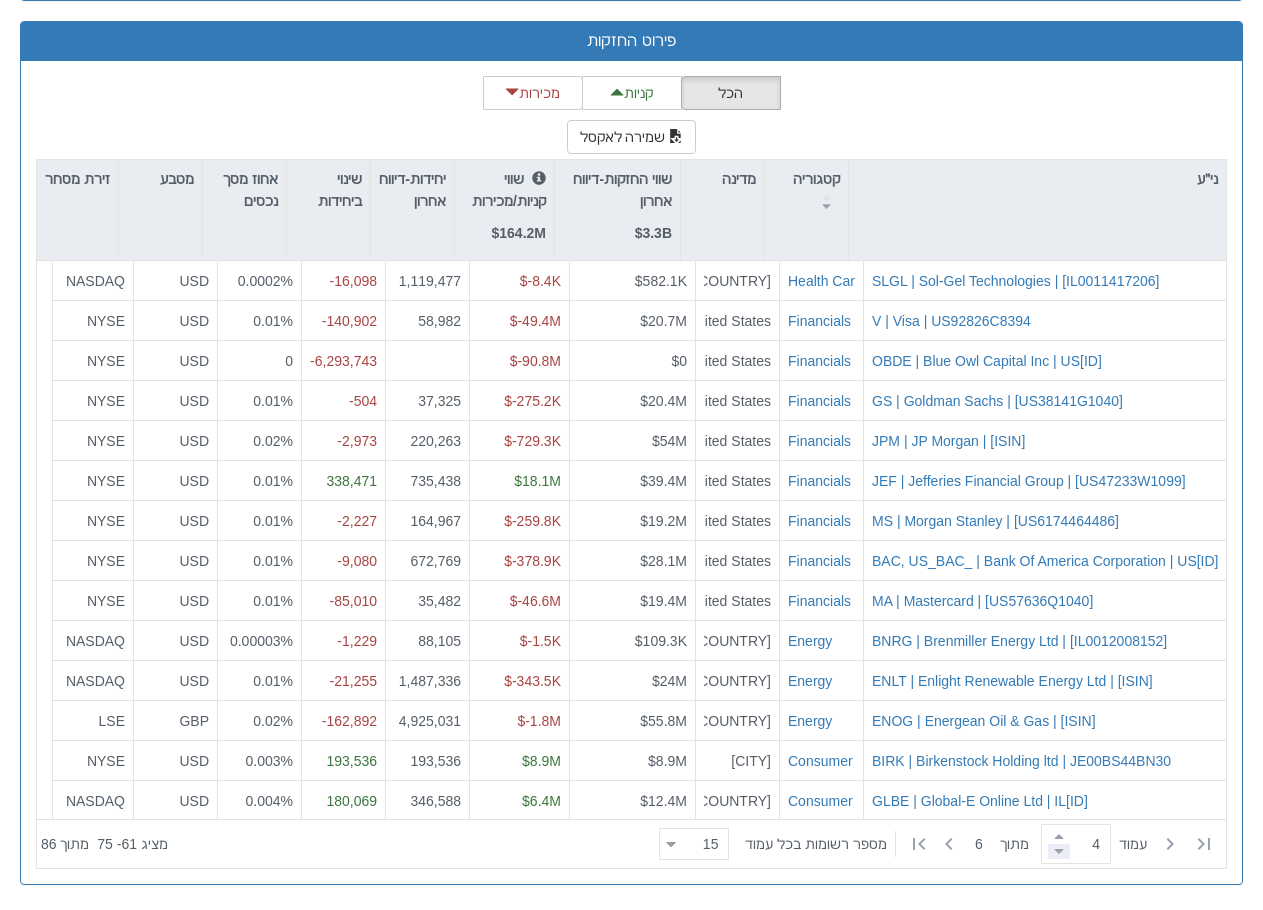 click at bounding box center (1059, 851) 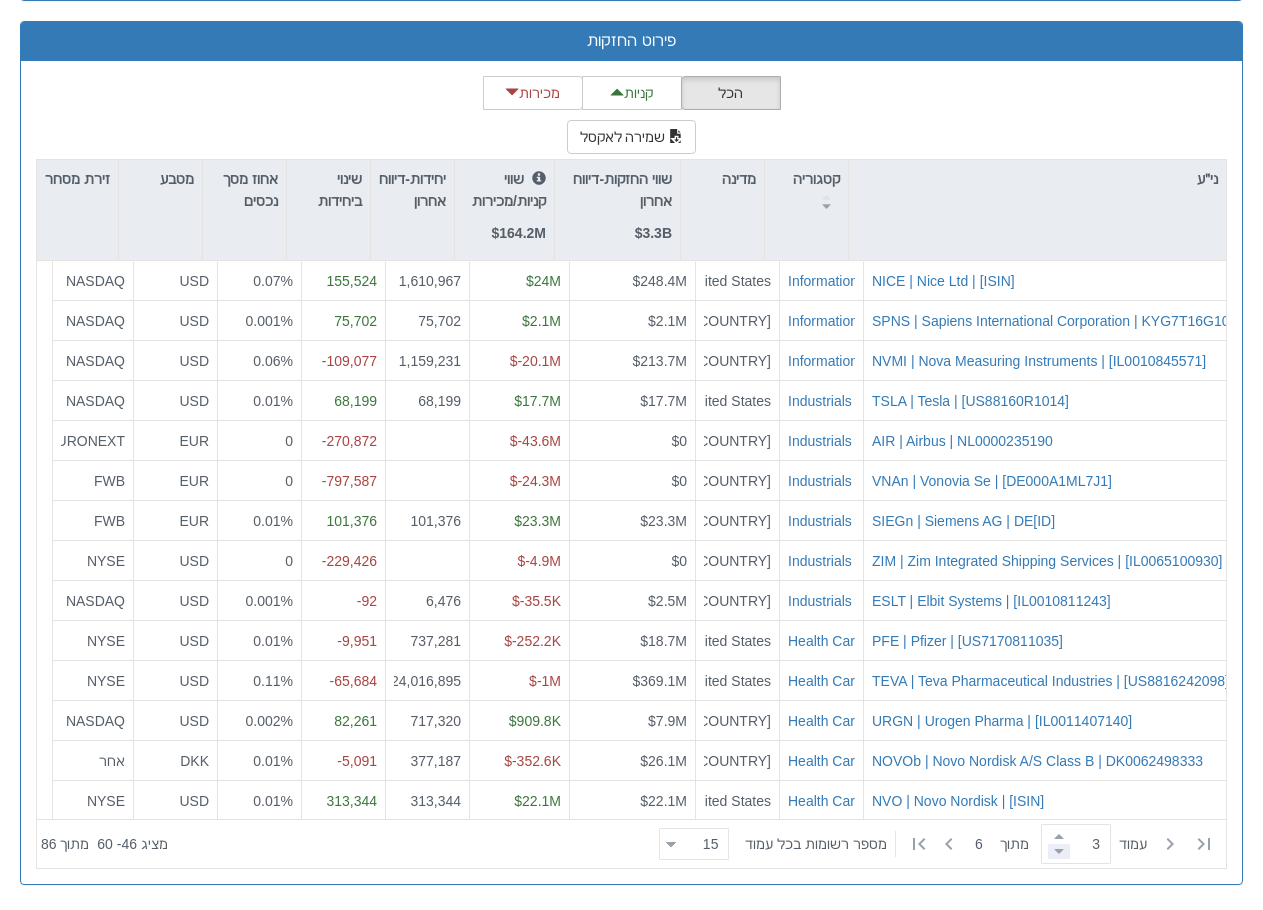 click at bounding box center [1059, 851] 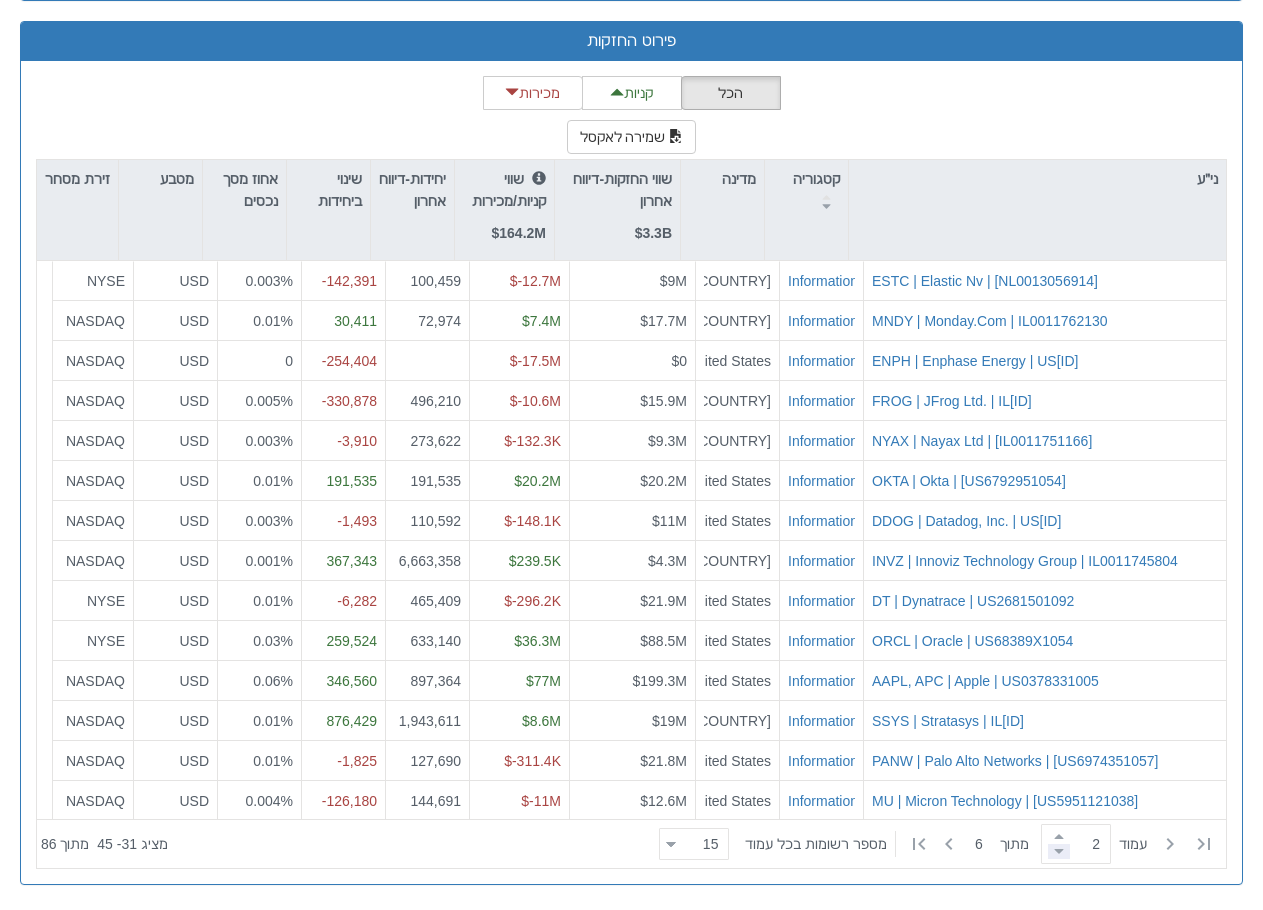 click at bounding box center (1059, 851) 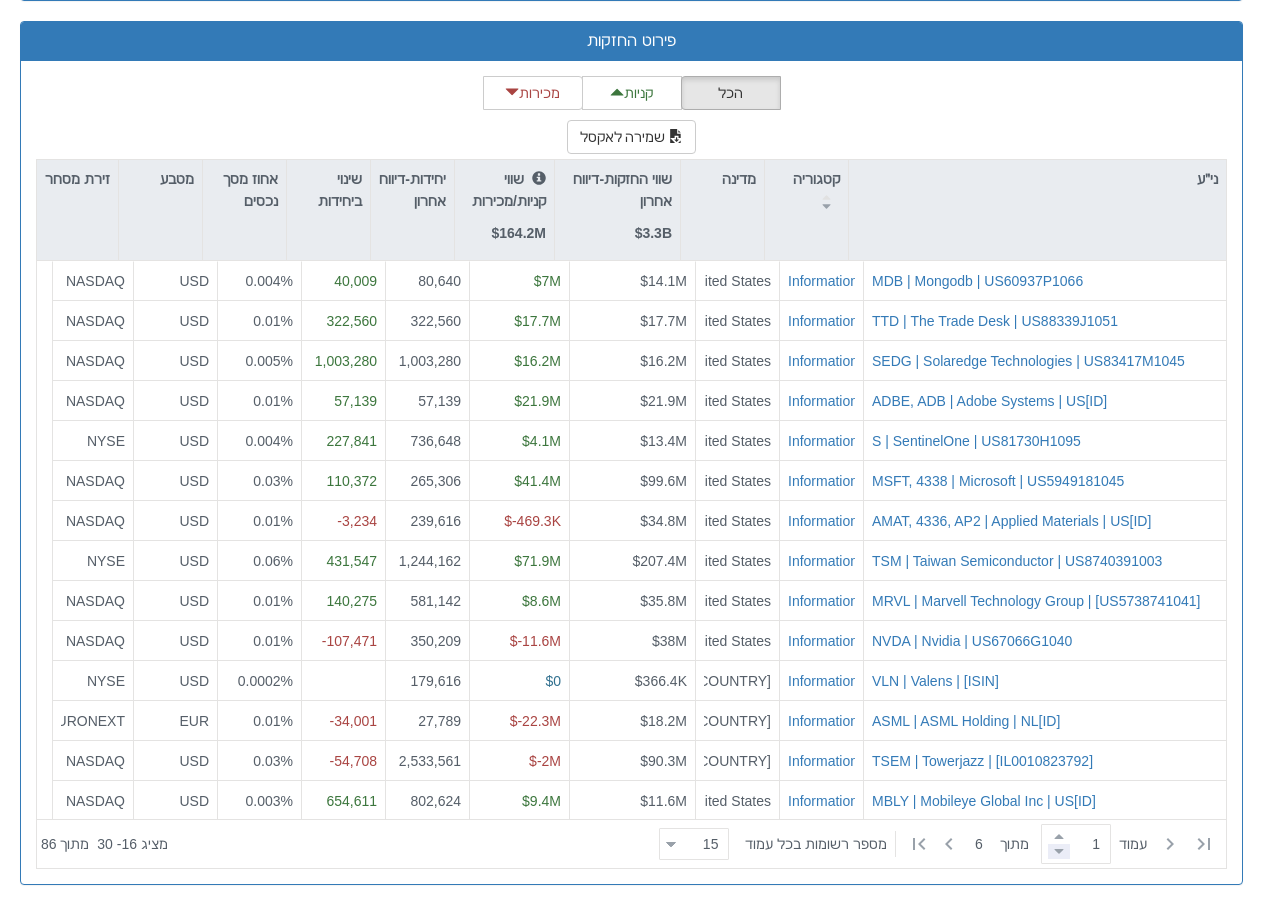 click at bounding box center (1059, 851) 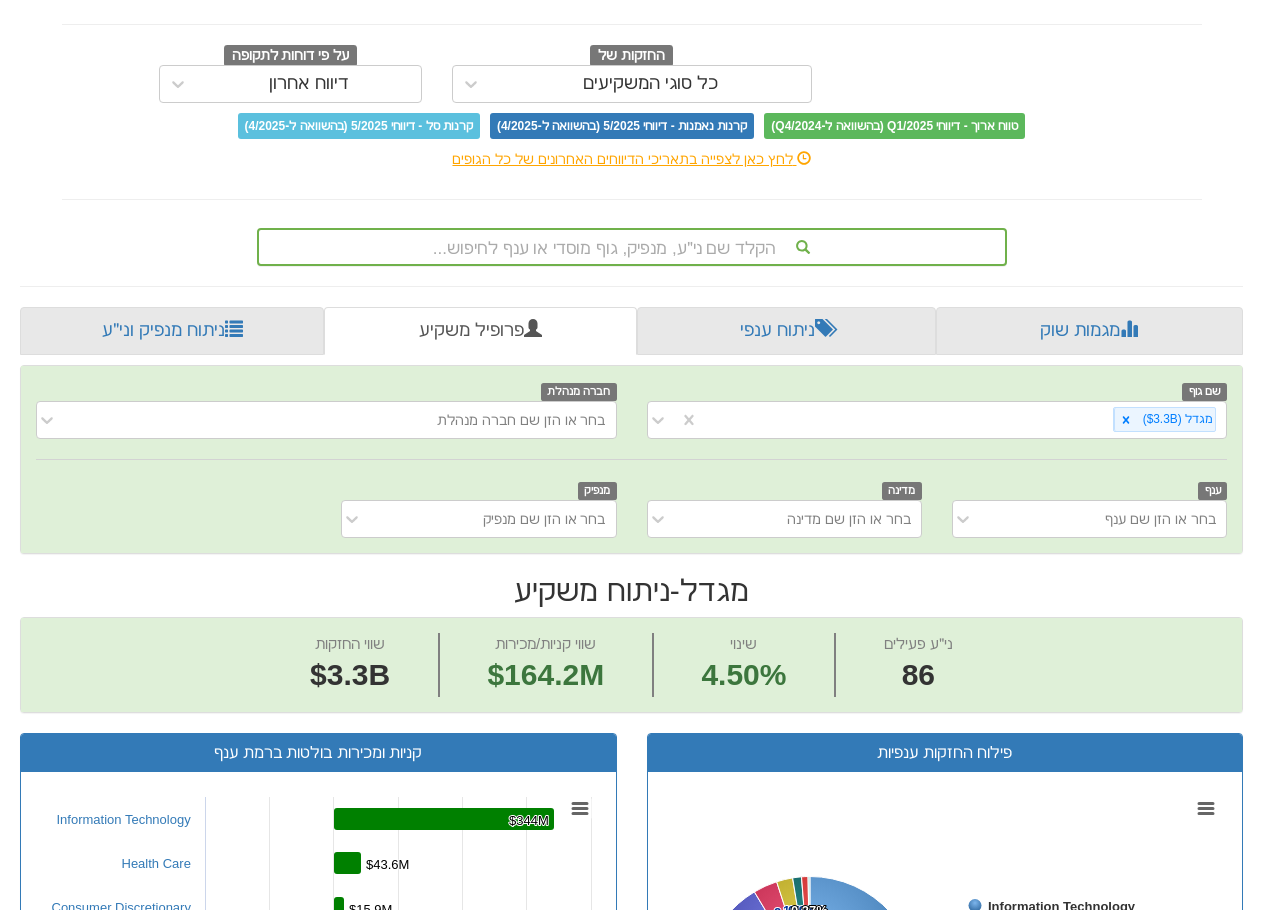 scroll, scrollTop: 264, scrollLeft: 0, axis: vertical 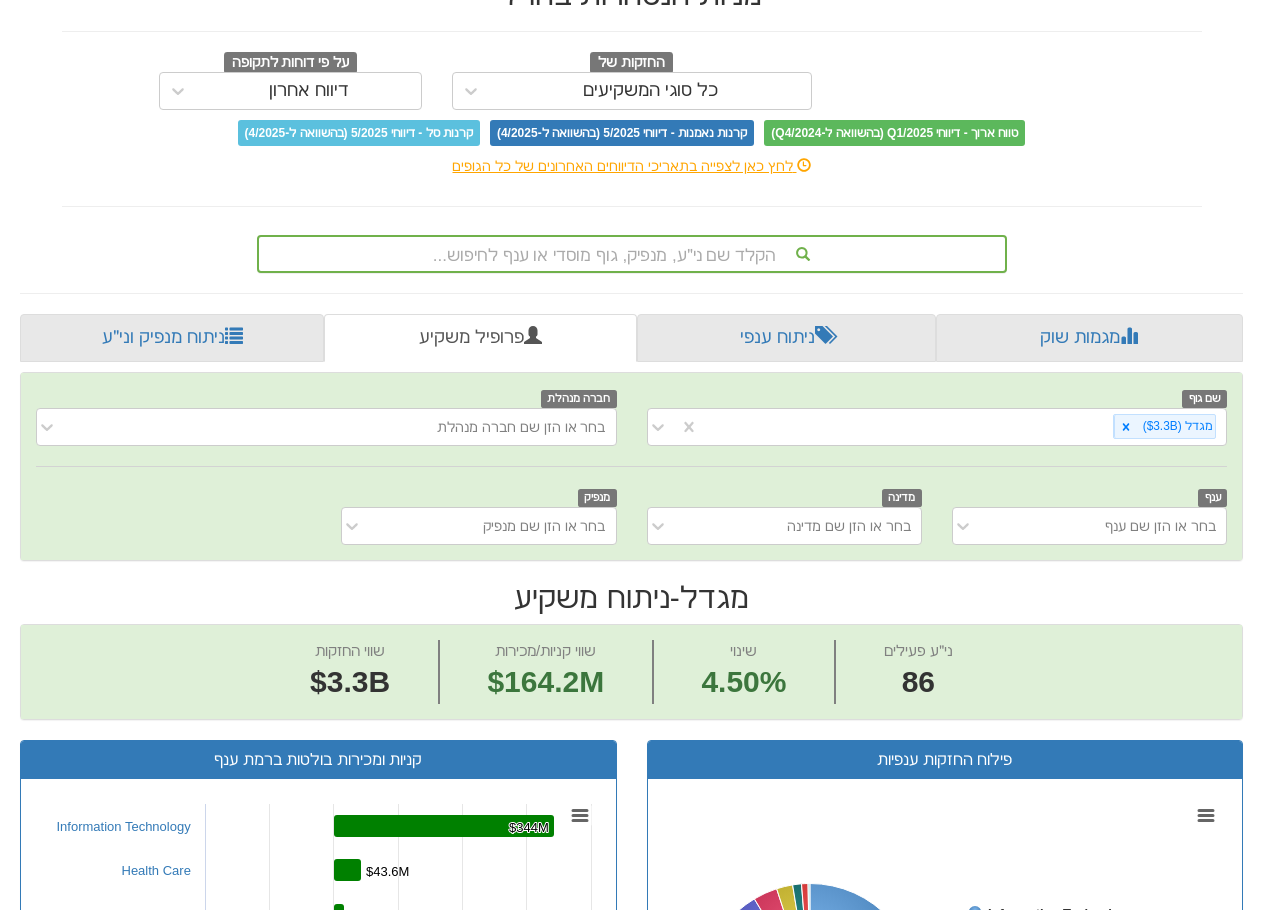 click on "הקלד שם ני״ע, מנפיק, גוף מוסדי או ענף לחיפוש..." at bounding box center (632, 254) 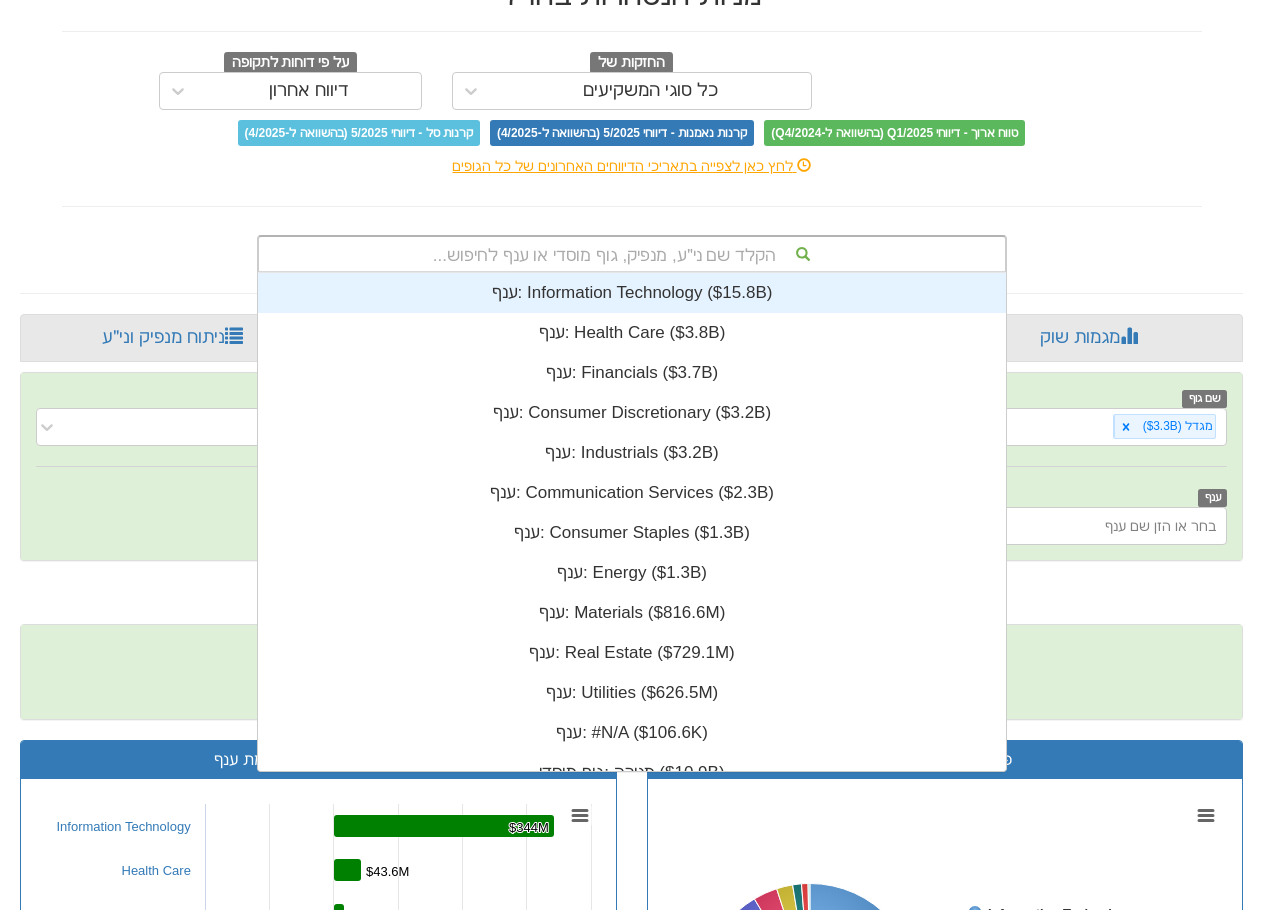 scroll, scrollTop: 16, scrollLeft: 0, axis: vertical 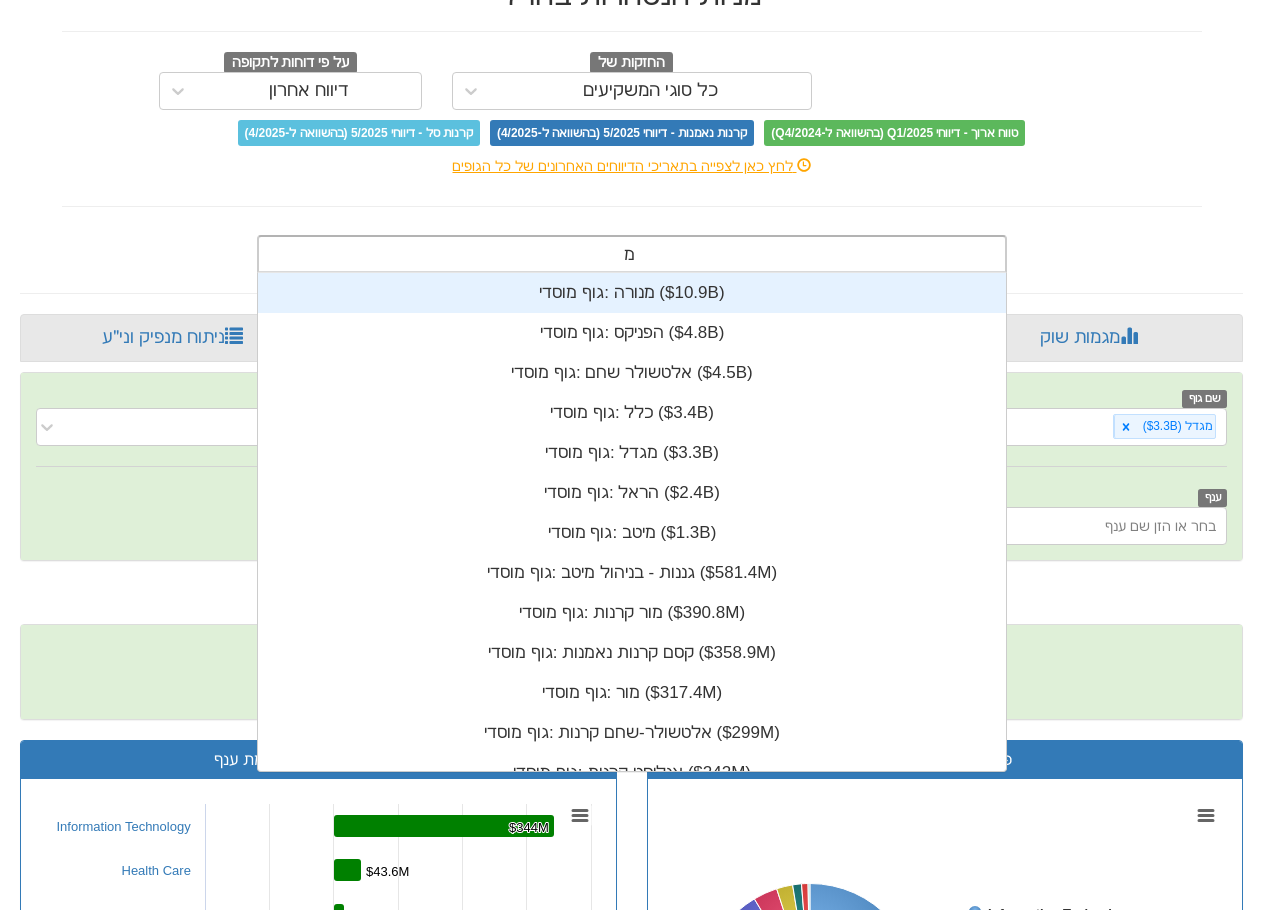 type on "מנ" 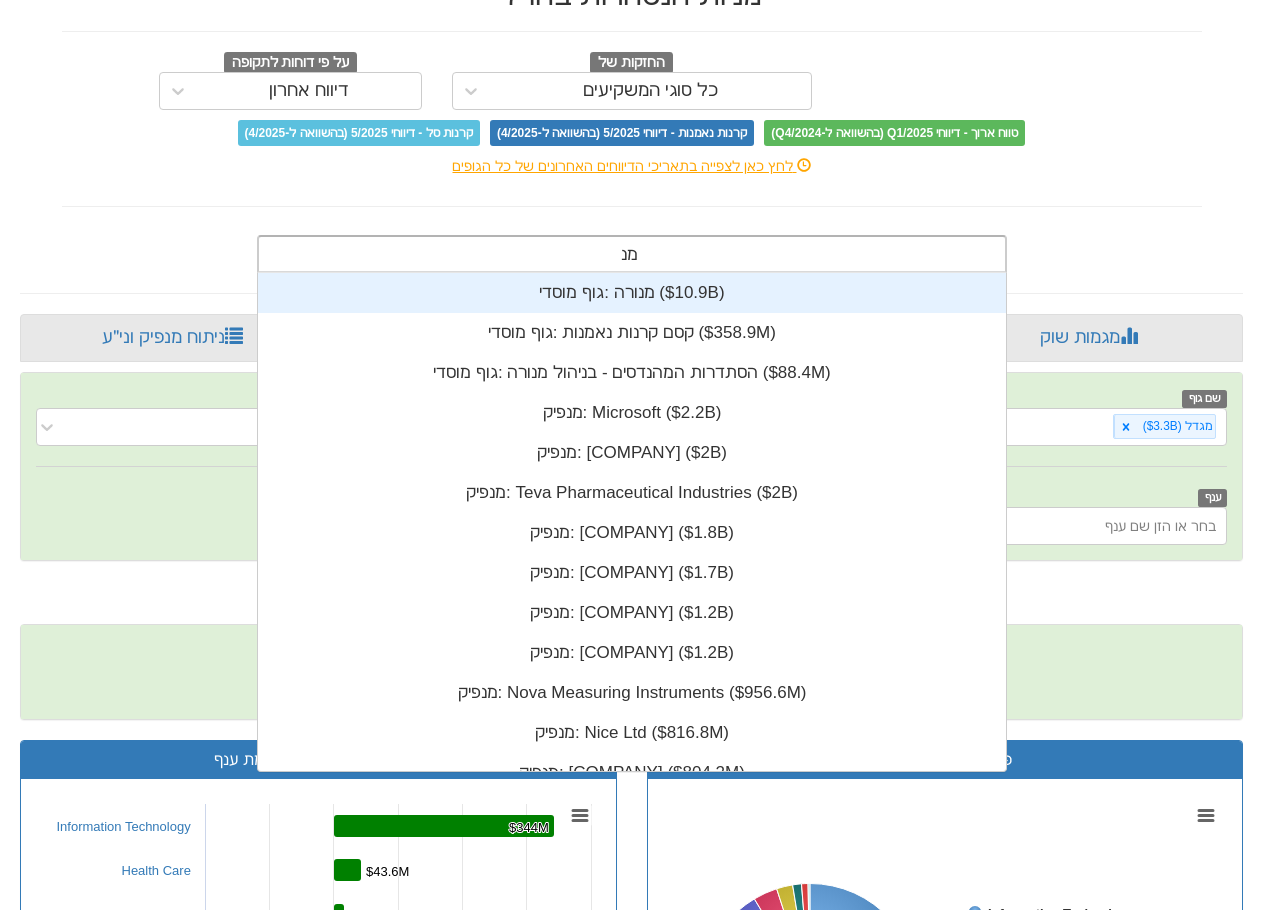 click on "גוף מוסדי: ‎מנורה ‎($10.9B)‏" at bounding box center [632, 293] 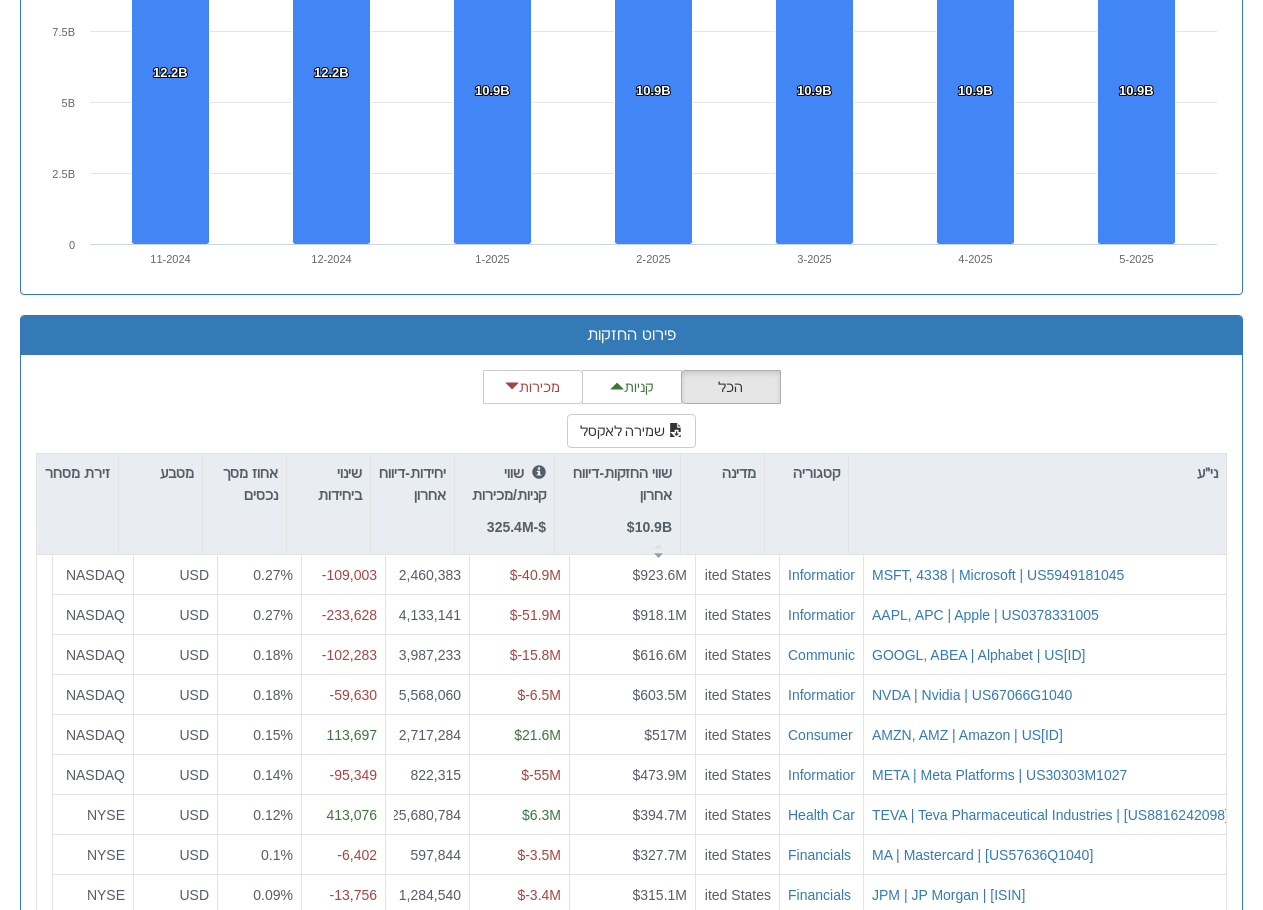 scroll, scrollTop: 1700, scrollLeft: 0, axis: vertical 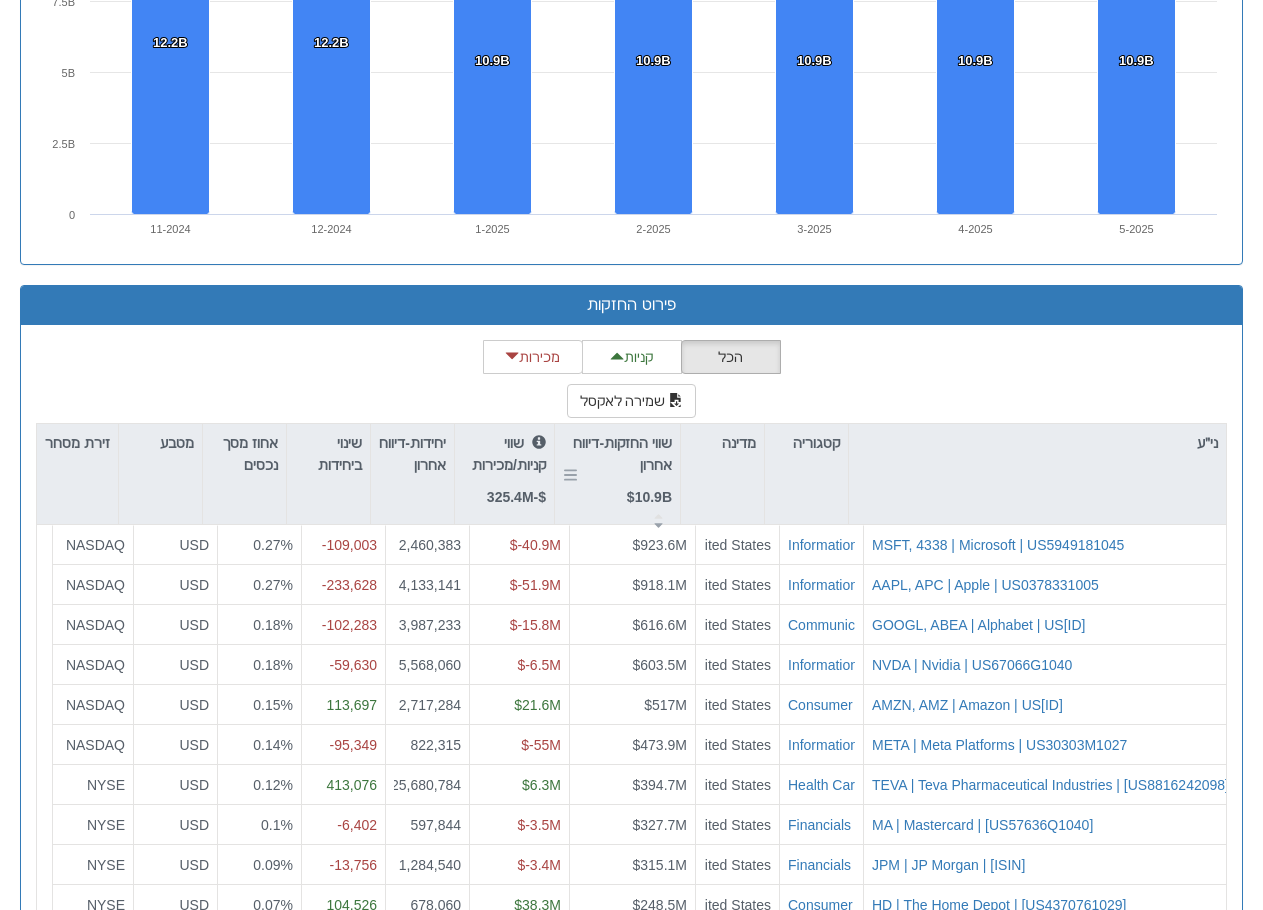 click on "$10.9B" at bounding box center (649, 497) 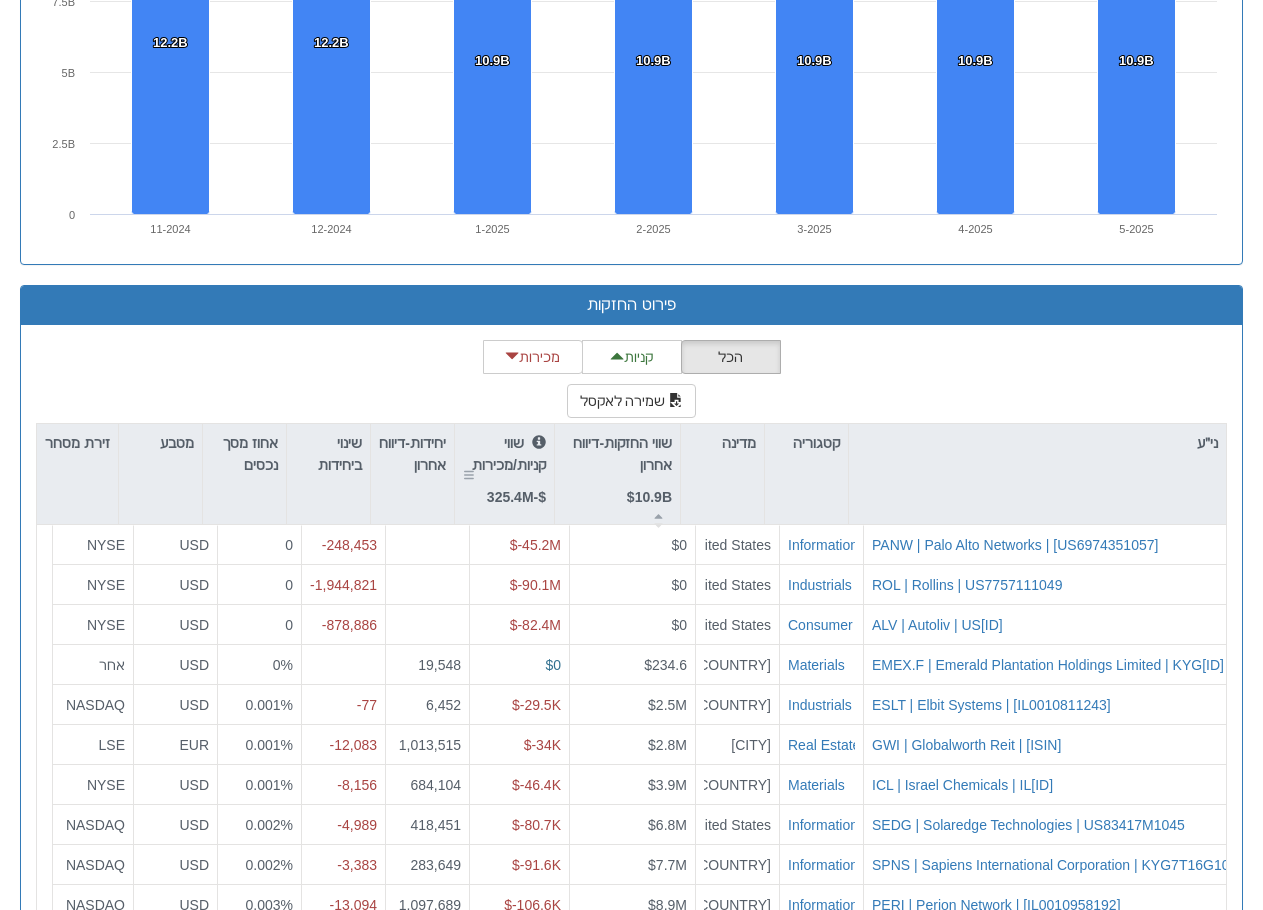 click on "שווי קניות/מכירות $-325.4M" at bounding box center [504, 470] 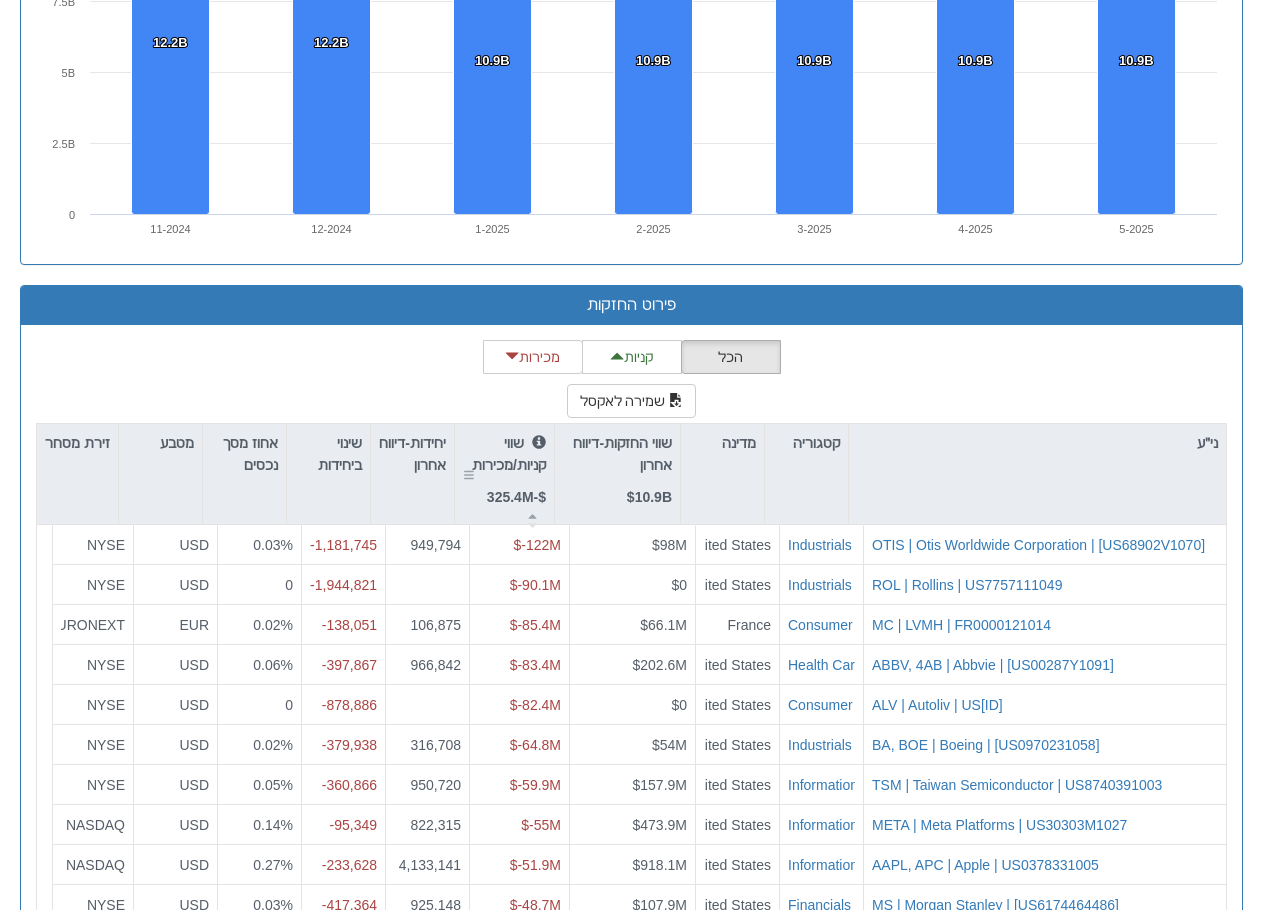 click on "שווי קניות/מכירות $-325.4M" at bounding box center [504, 470] 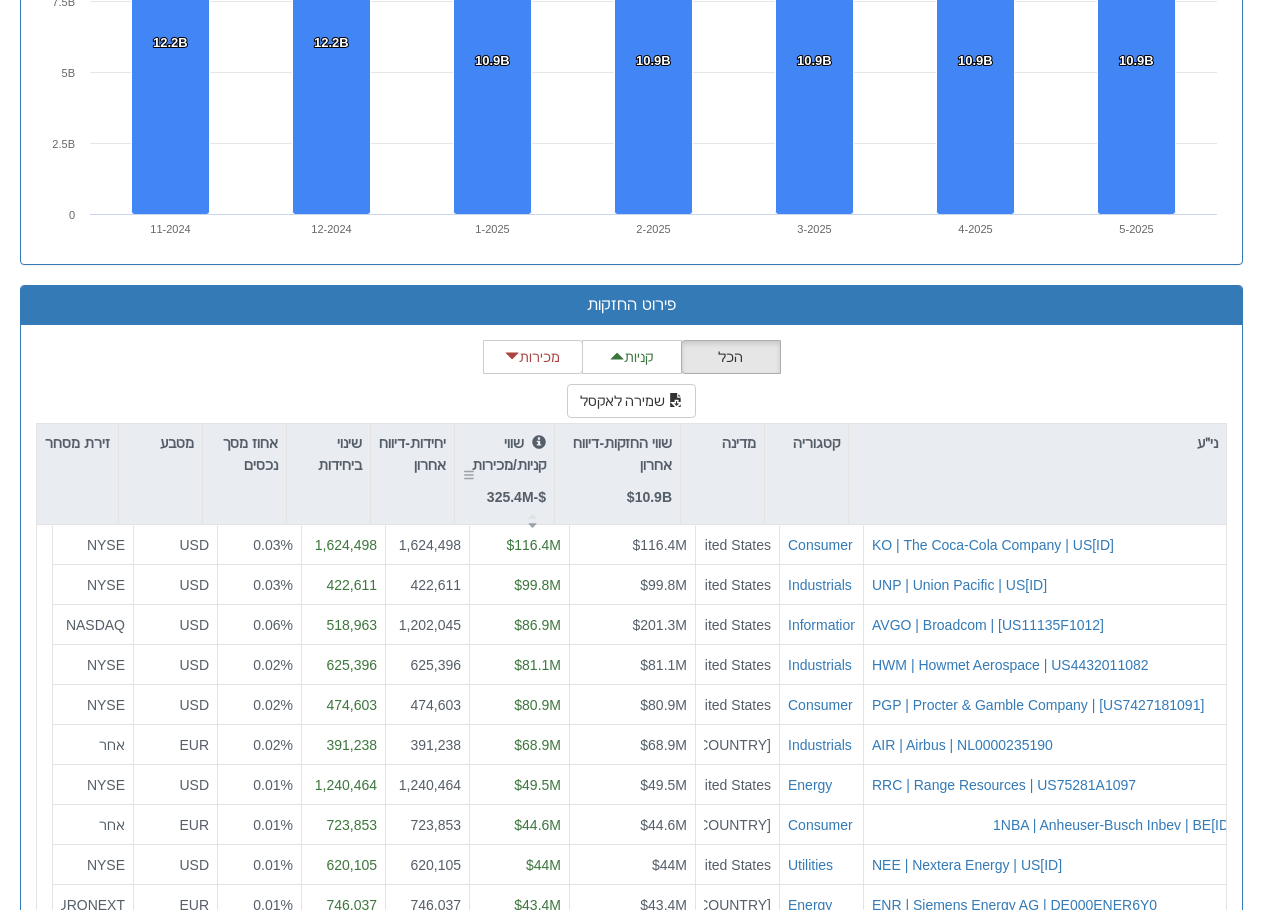 click on "שווי קניות/מכירות $-325.4M" at bounding box center [504, 470] 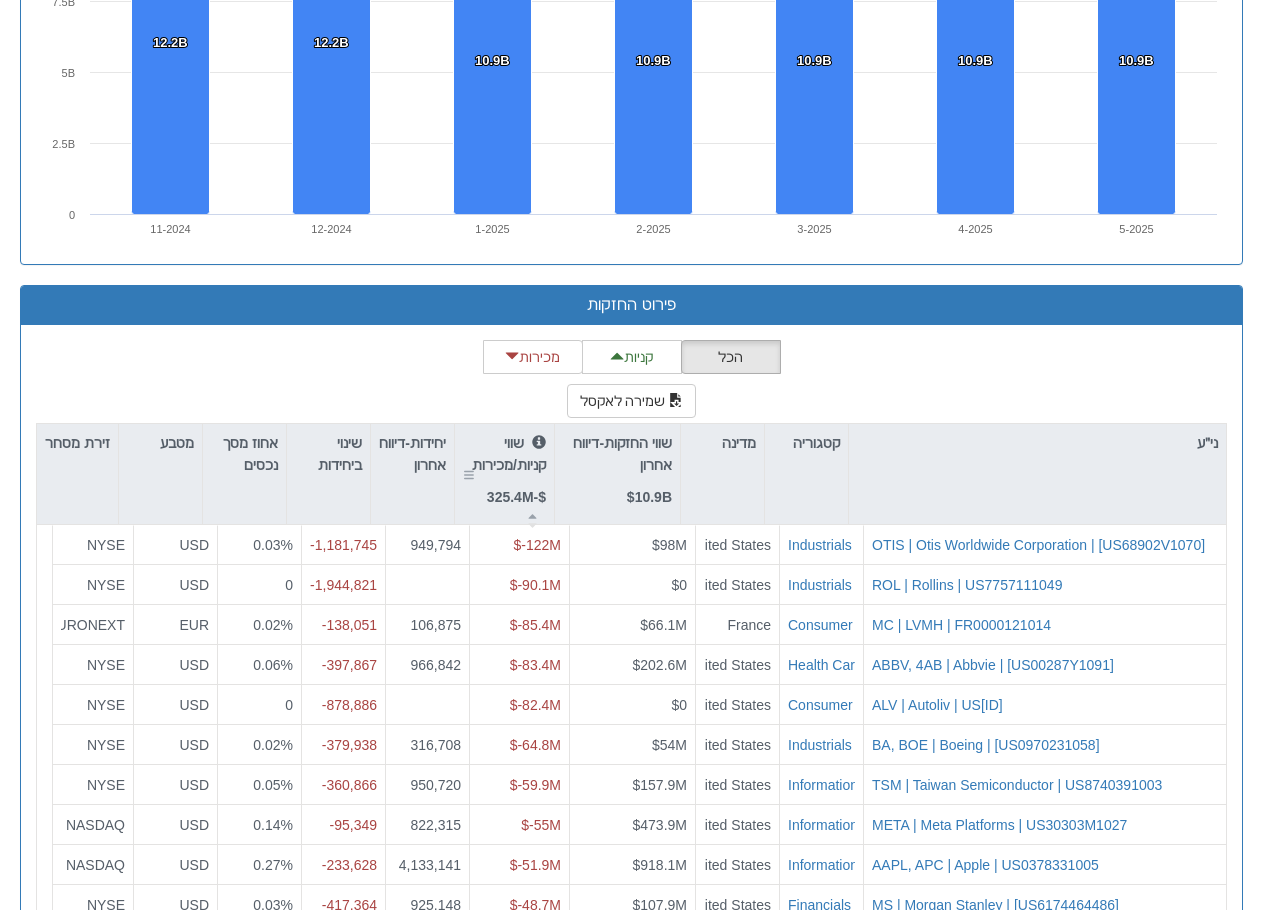 click on "שווי קניות/מכירות $-325.4M" at bounding box center (504, 470) 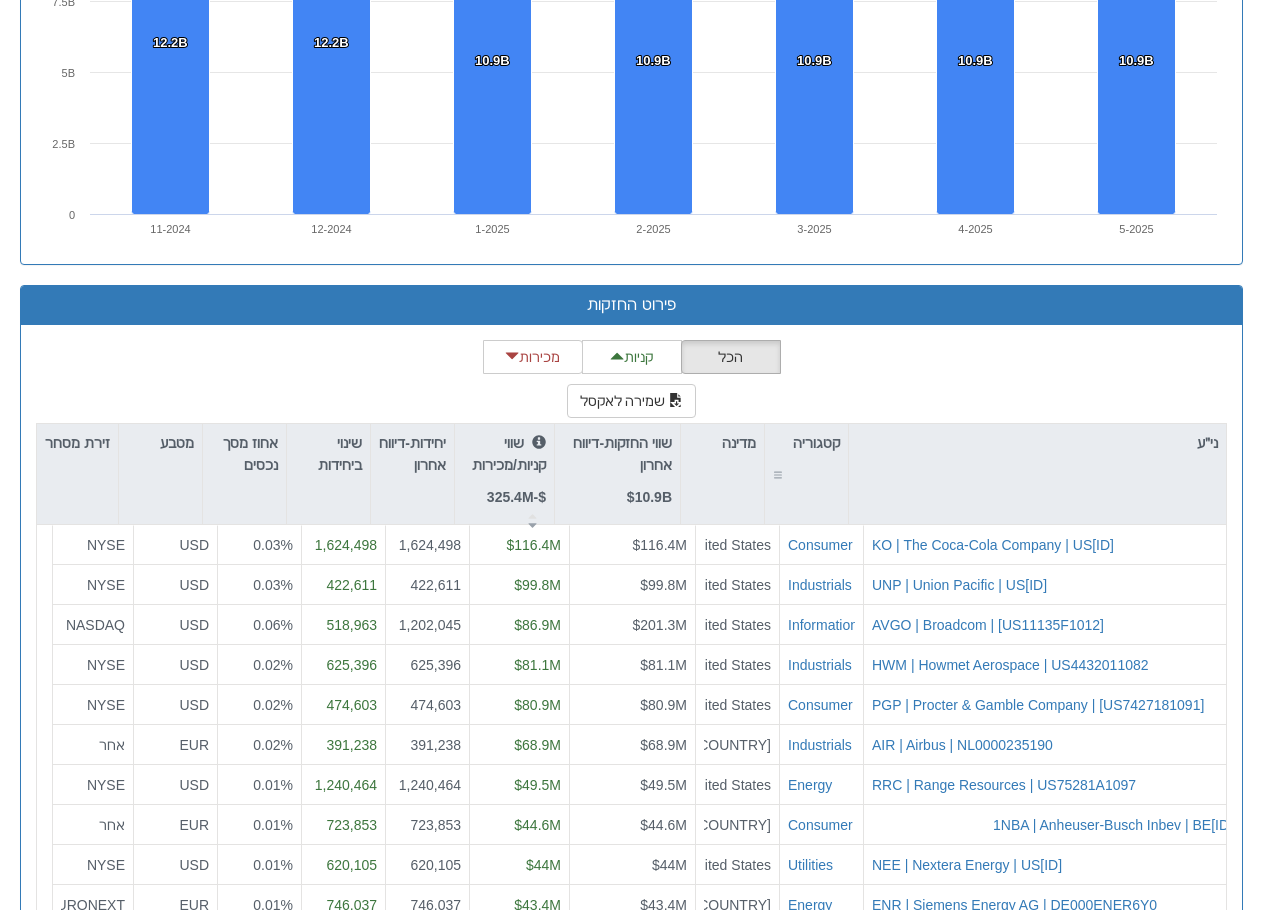 click on "קטגוריה" at bounding box center [806, 474] 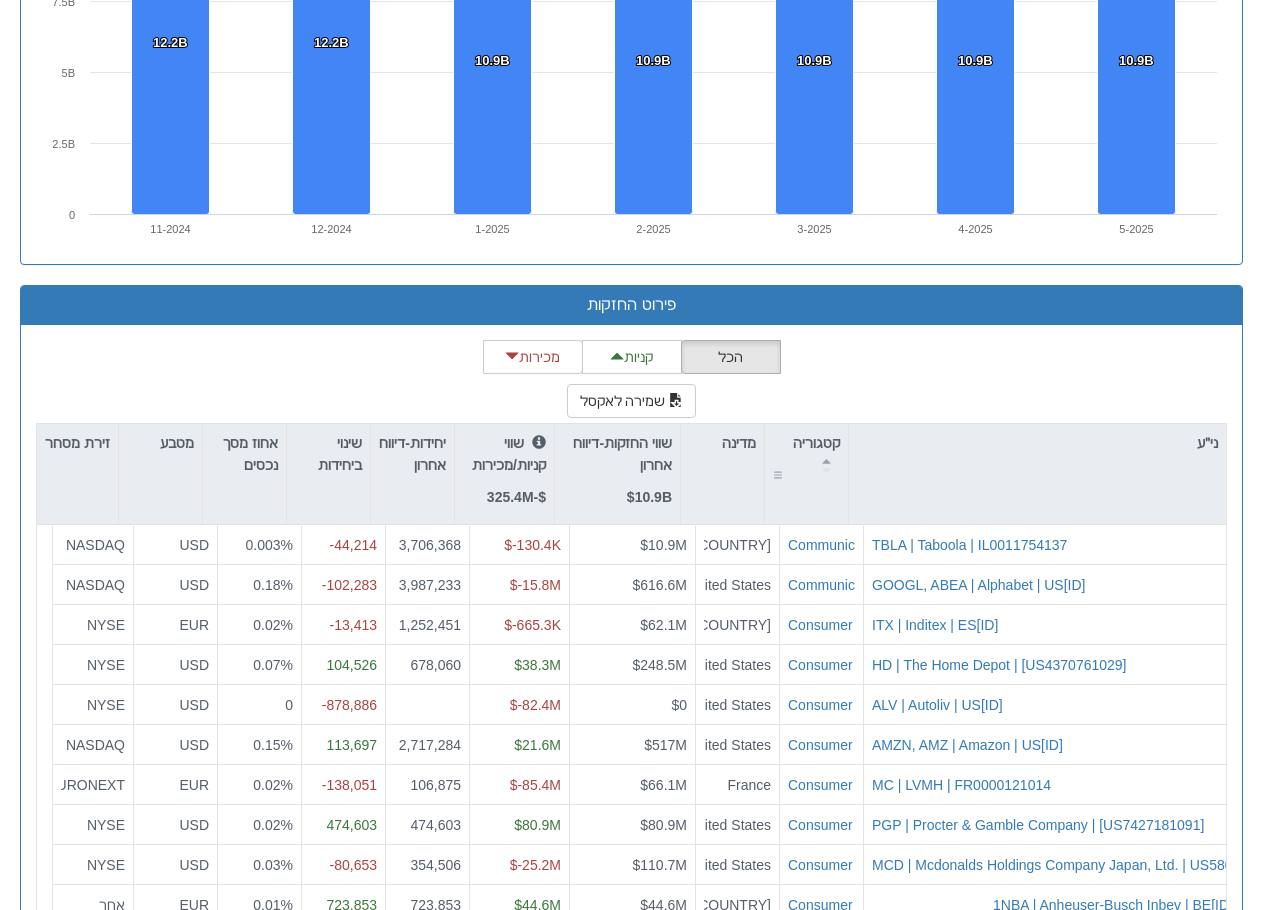 click on "קטגוריה" at bounding box center (806, 474) 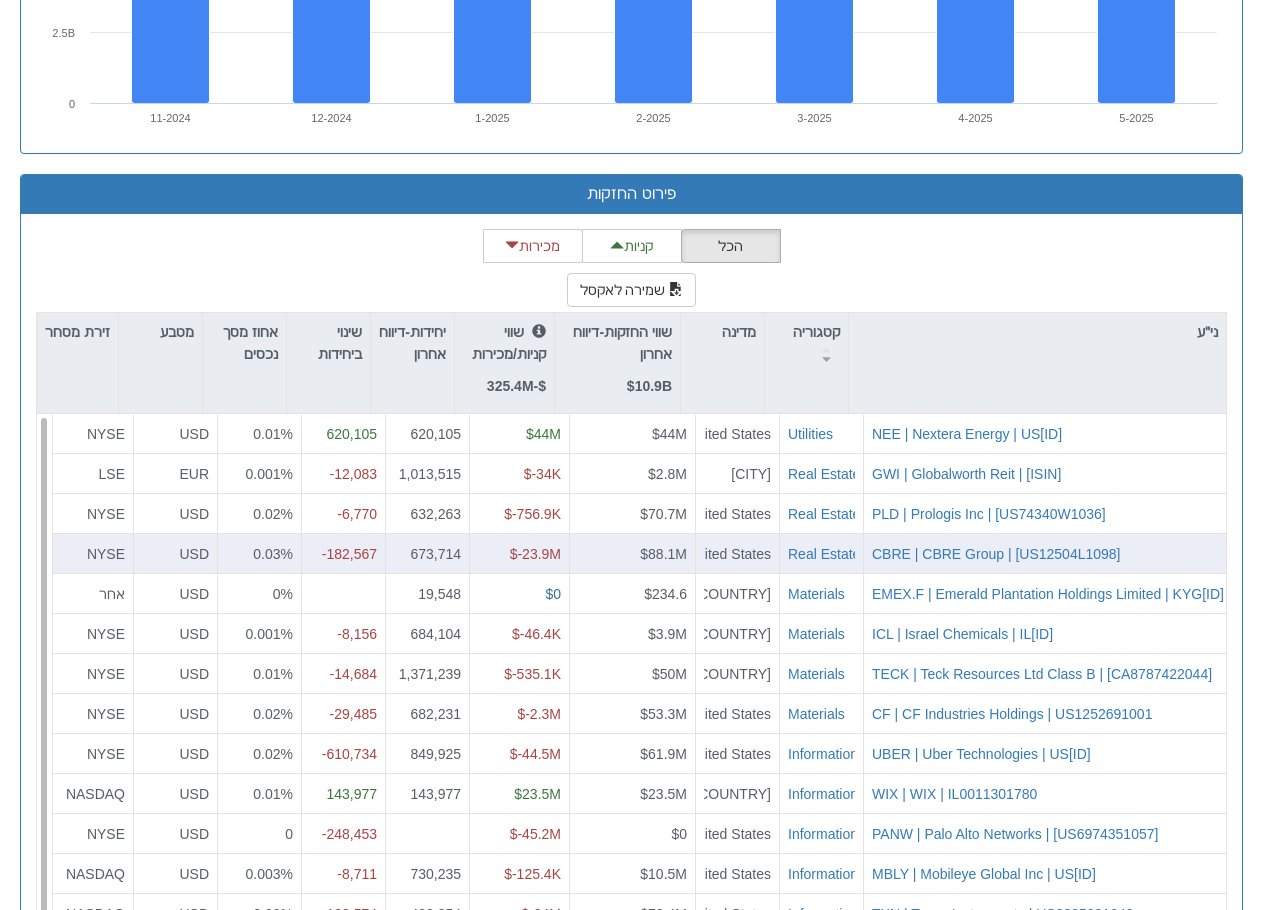 scroll, scrollTop: 1964, scrollLeft: 0, axis: vertical 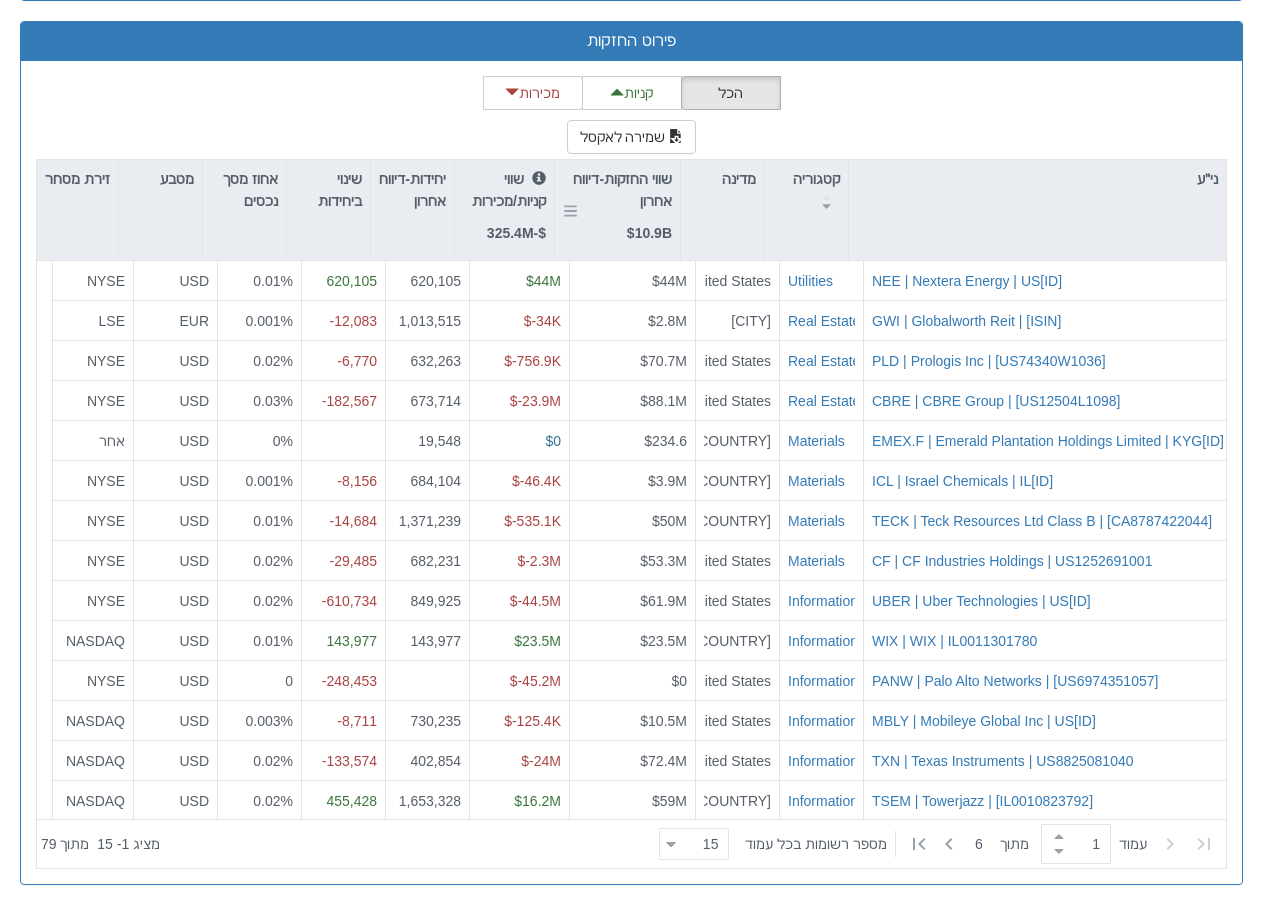 click on "$10.9B" at bounding box center (649, 233) 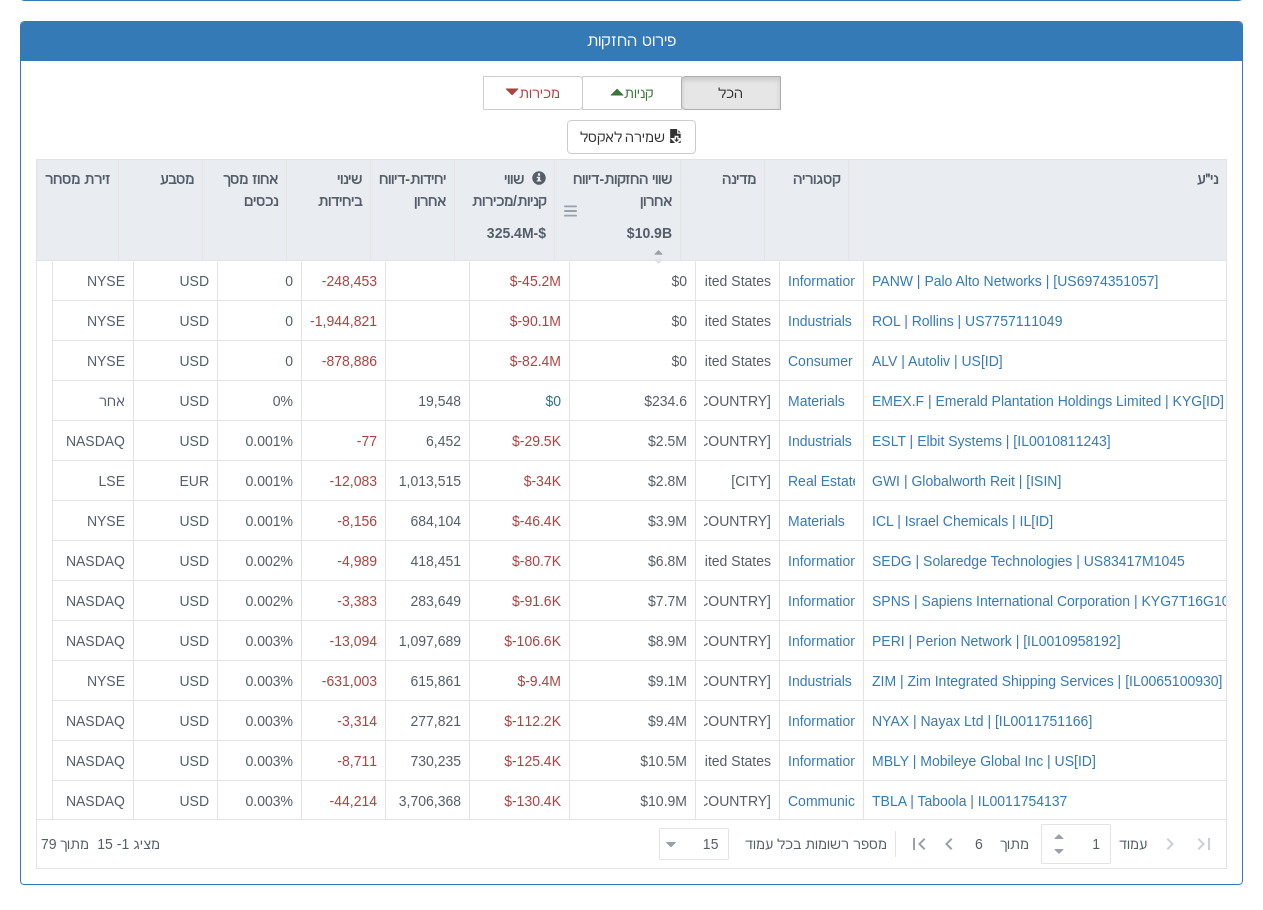 click on "$10.9B" at bounding box center [649, 233] 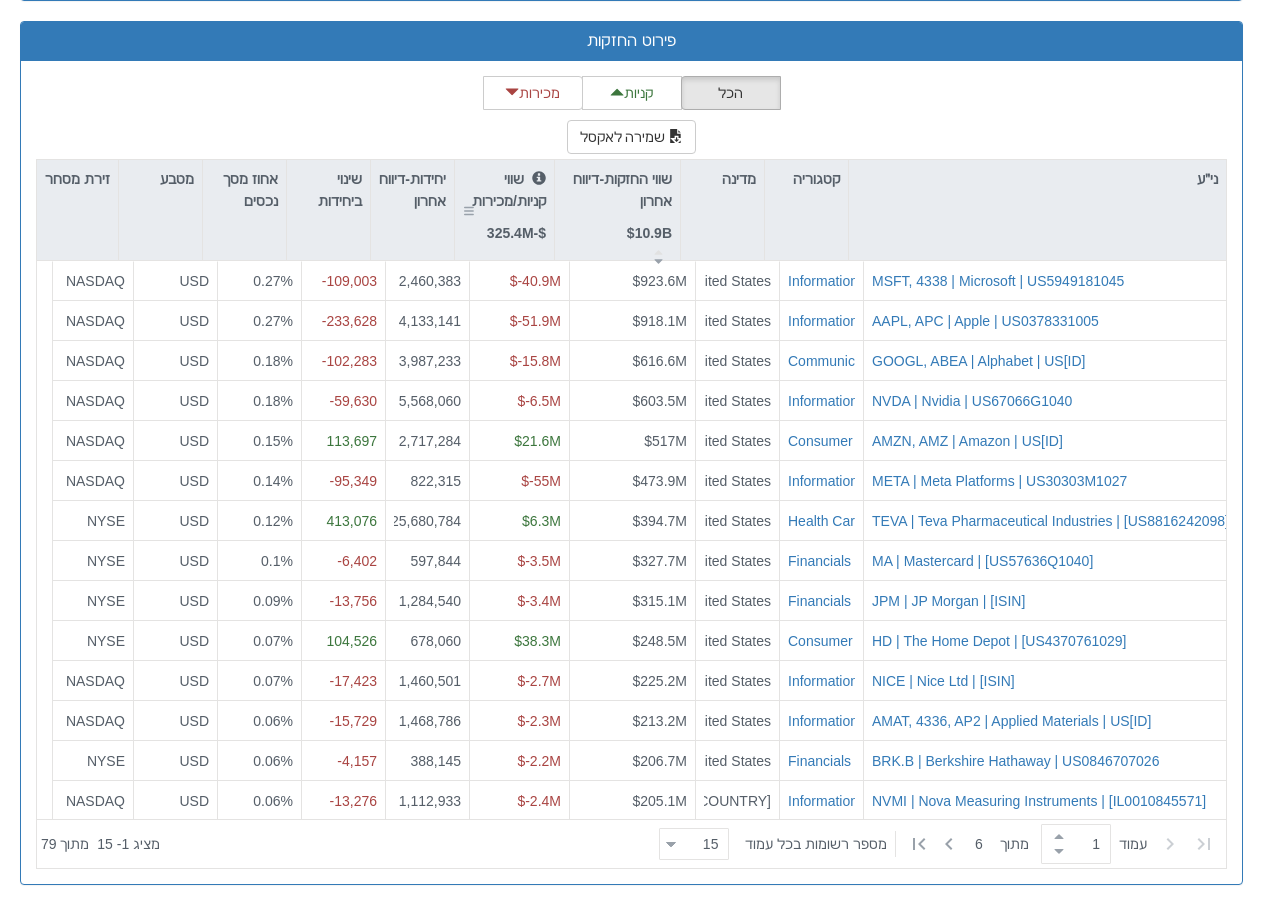 click on "שווי קניות/מכירות $-325.4M" at bounding box center (504, 218) 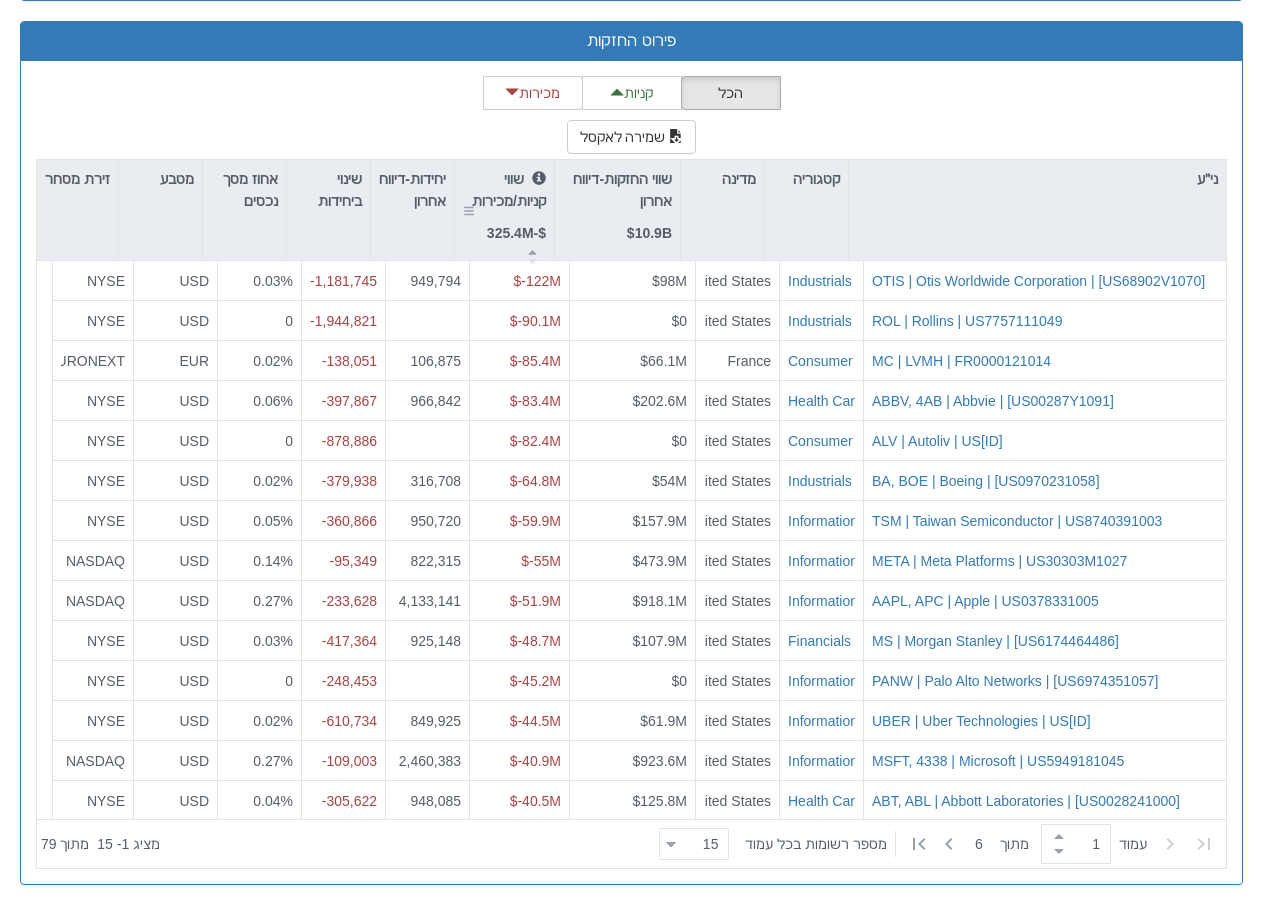 click on "שווי קניות/מכירות $-325.4M" at bounding box center [504, 218] 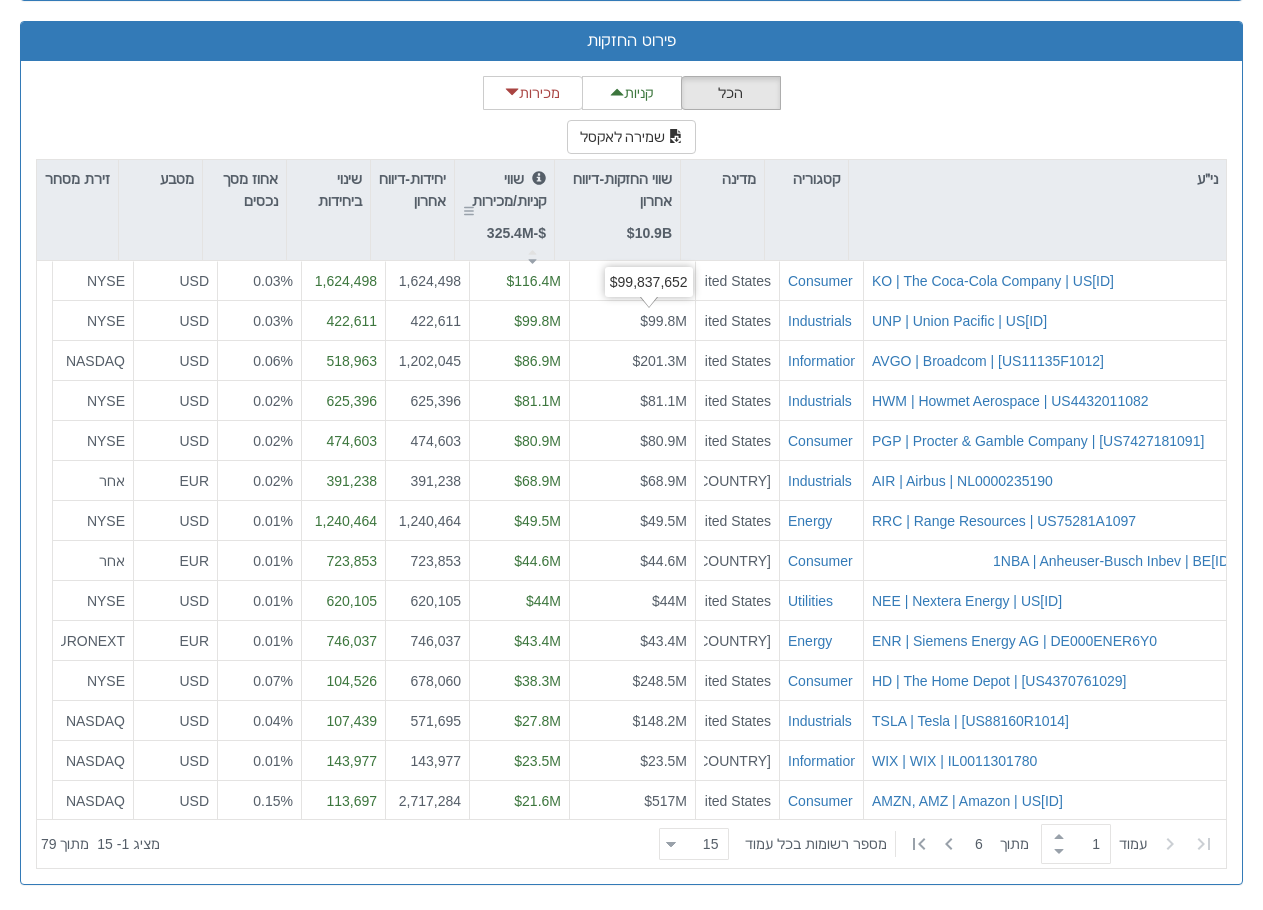 click on "שווי קניות/מכירות $-325.4M" at bounding box center [504, 206] 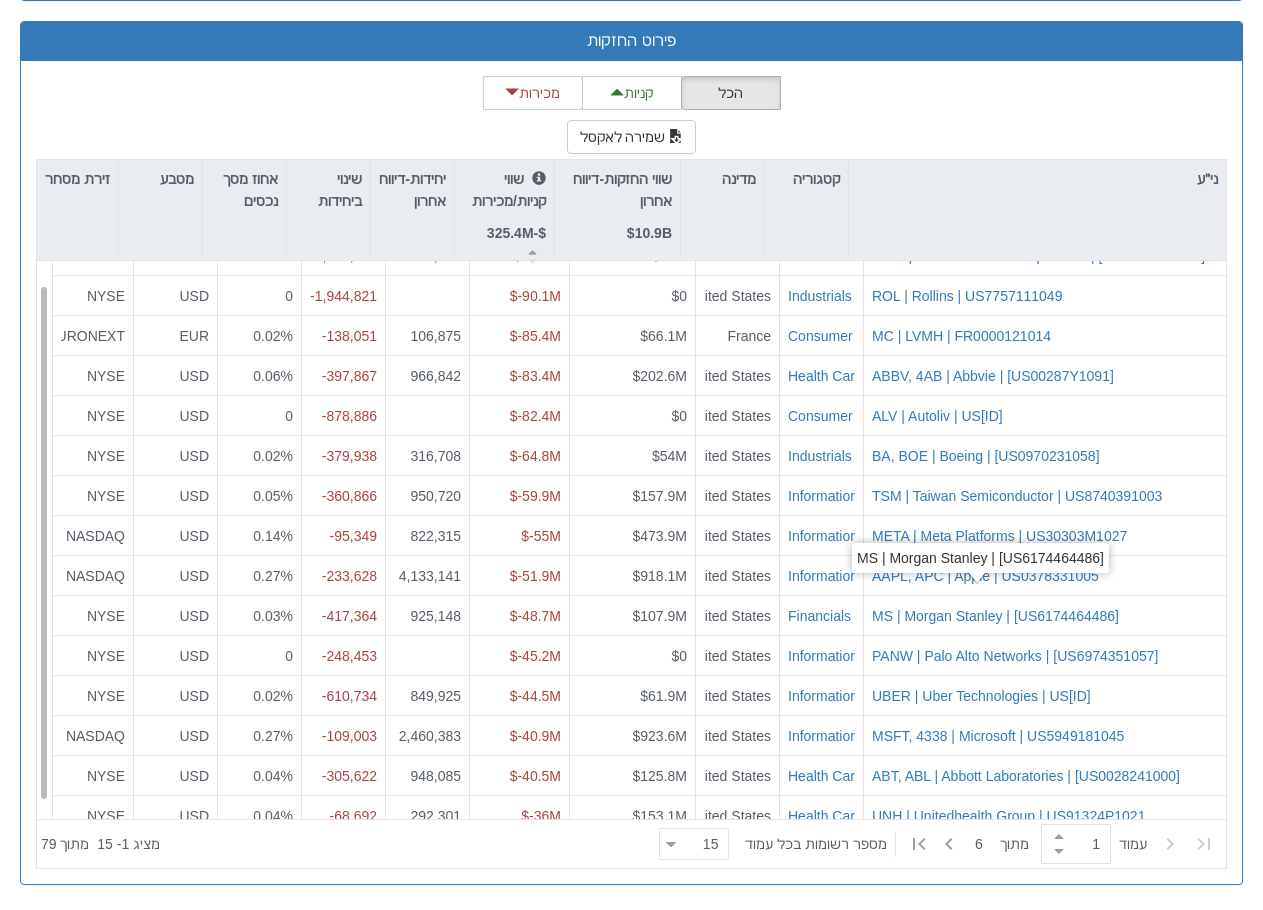 scroll, scrollTop: 0, scrollLeft: 0, axis: both 